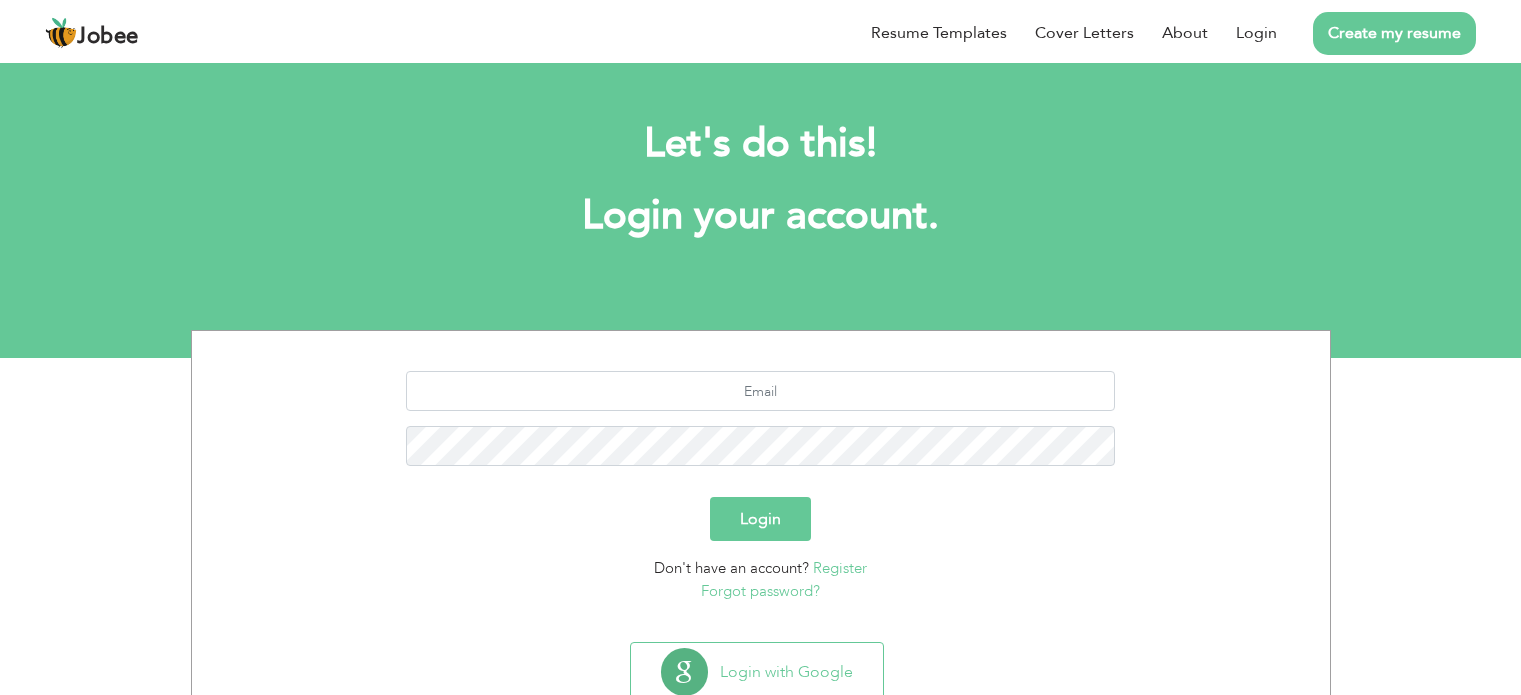 scroll, scrollTop: 0, scrollLeft: 0, axis: both 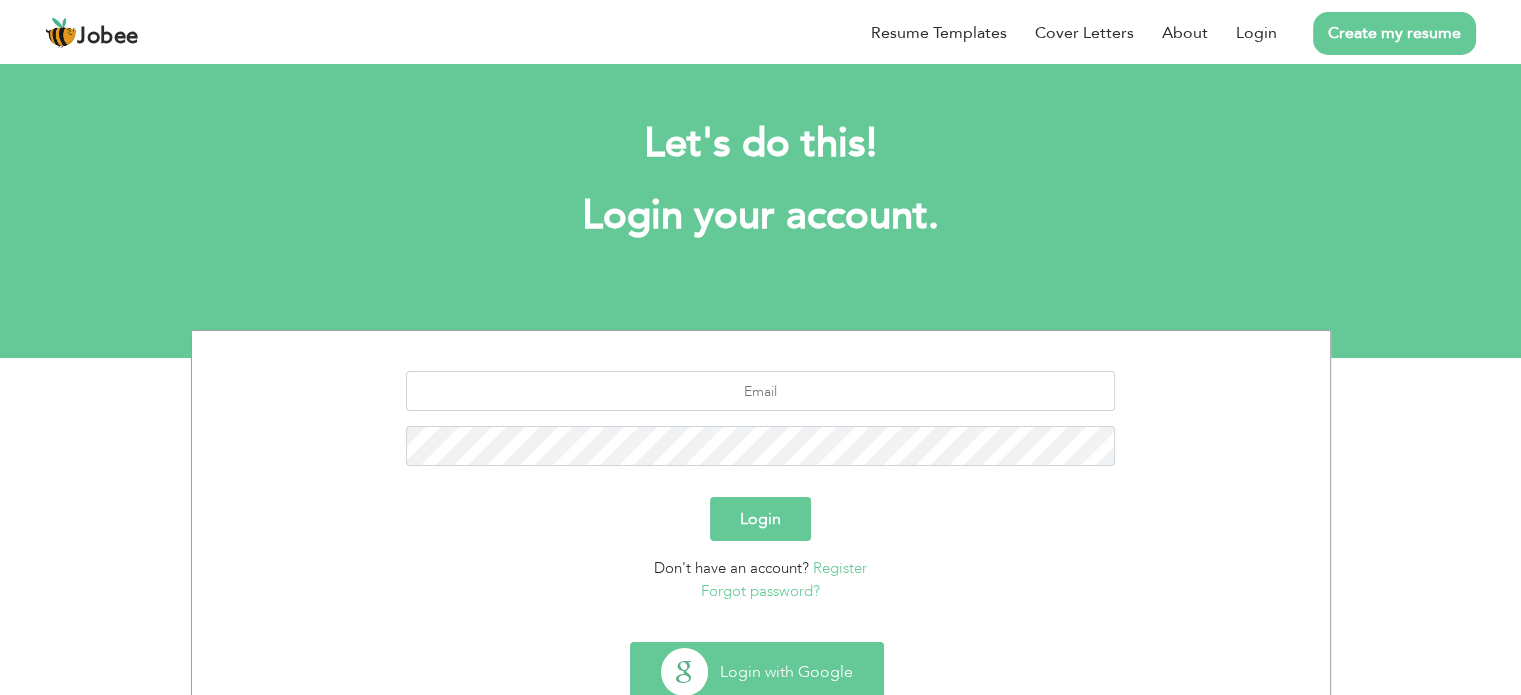 click on "Login with Google" at bounding box center [757, 672] 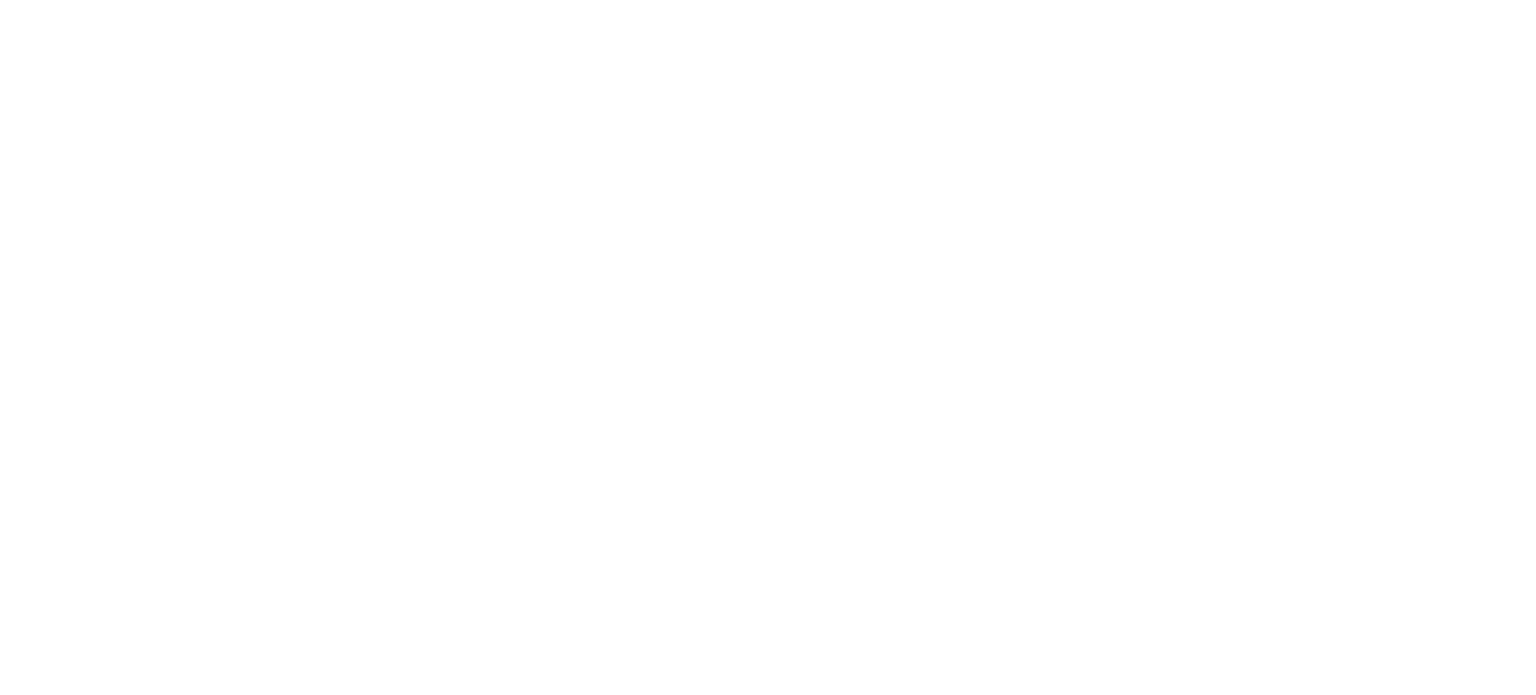 scroll, scrollTop: 0, scrollLeft: 0, axis: both 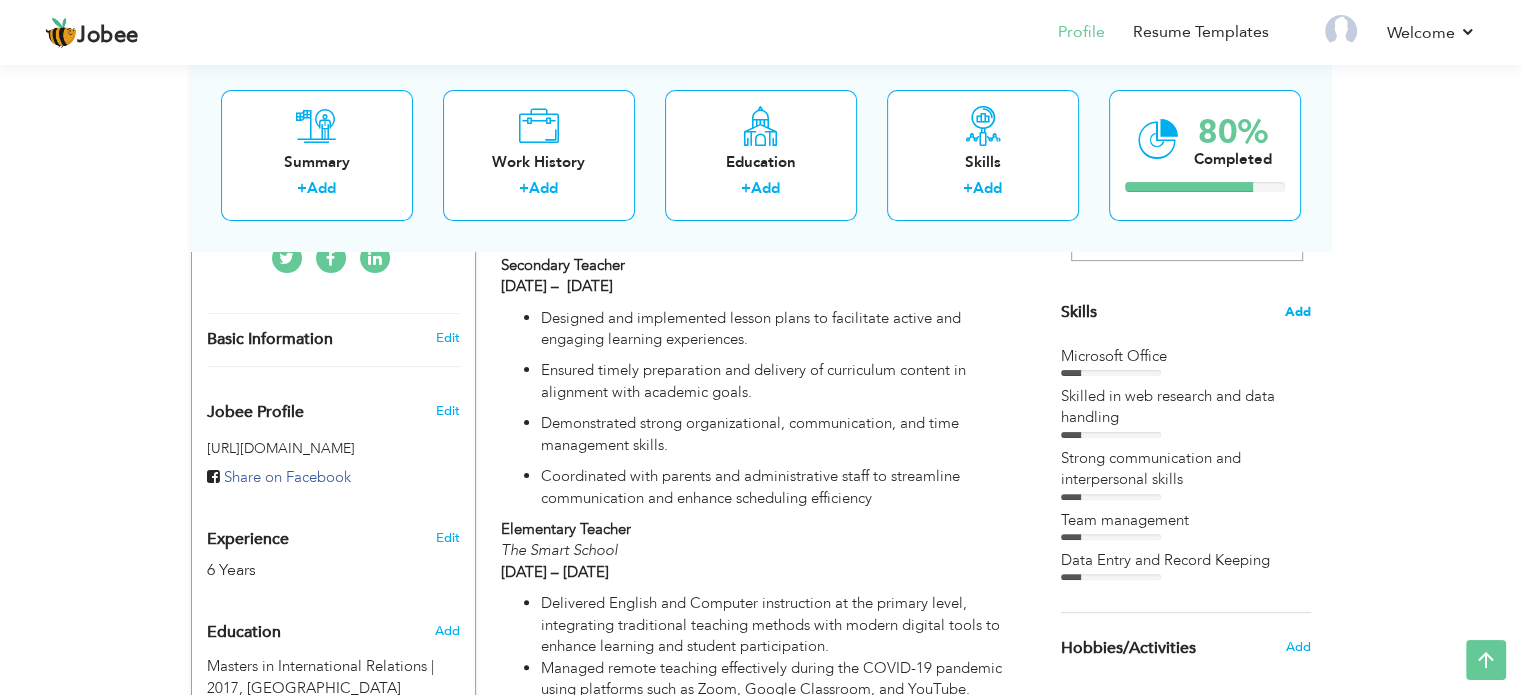 click on "Add" at bounding box center [1298, 312] 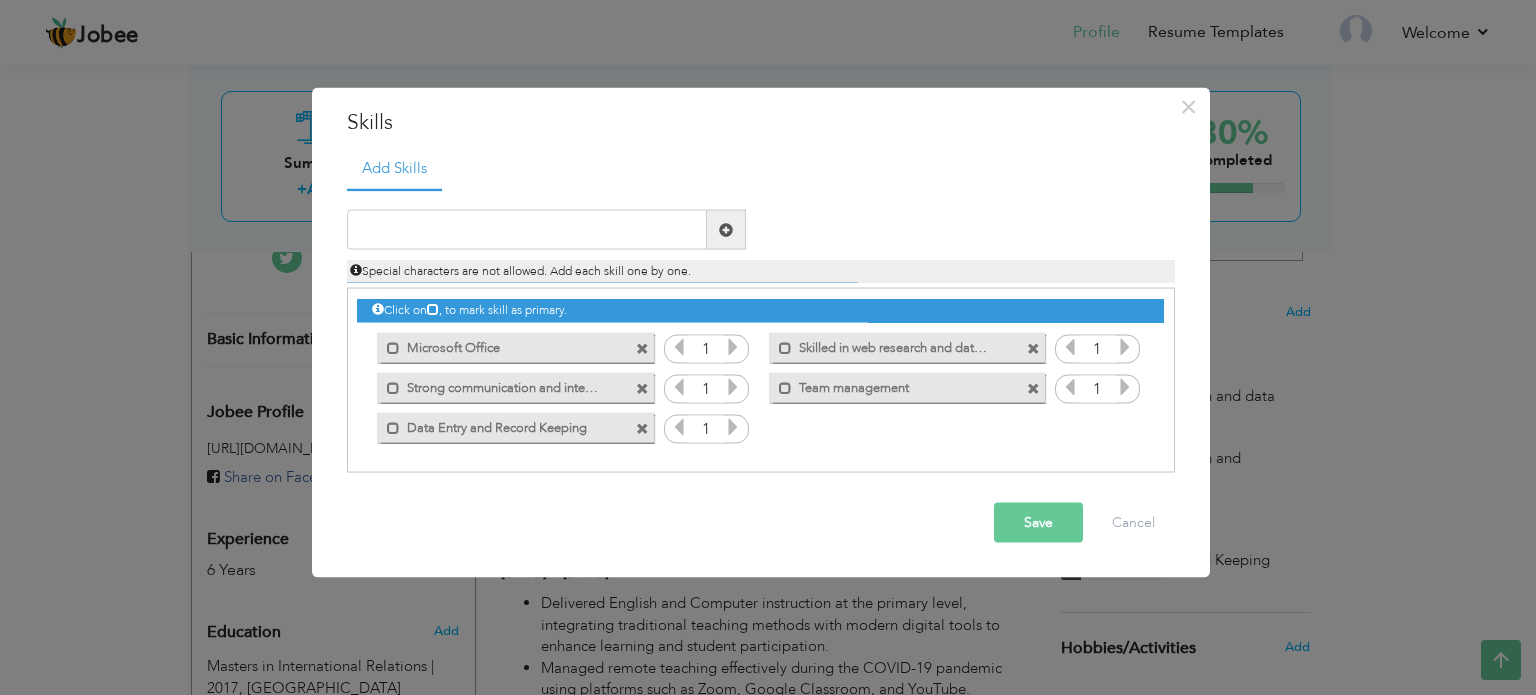 click at bounding box center [642, 348] 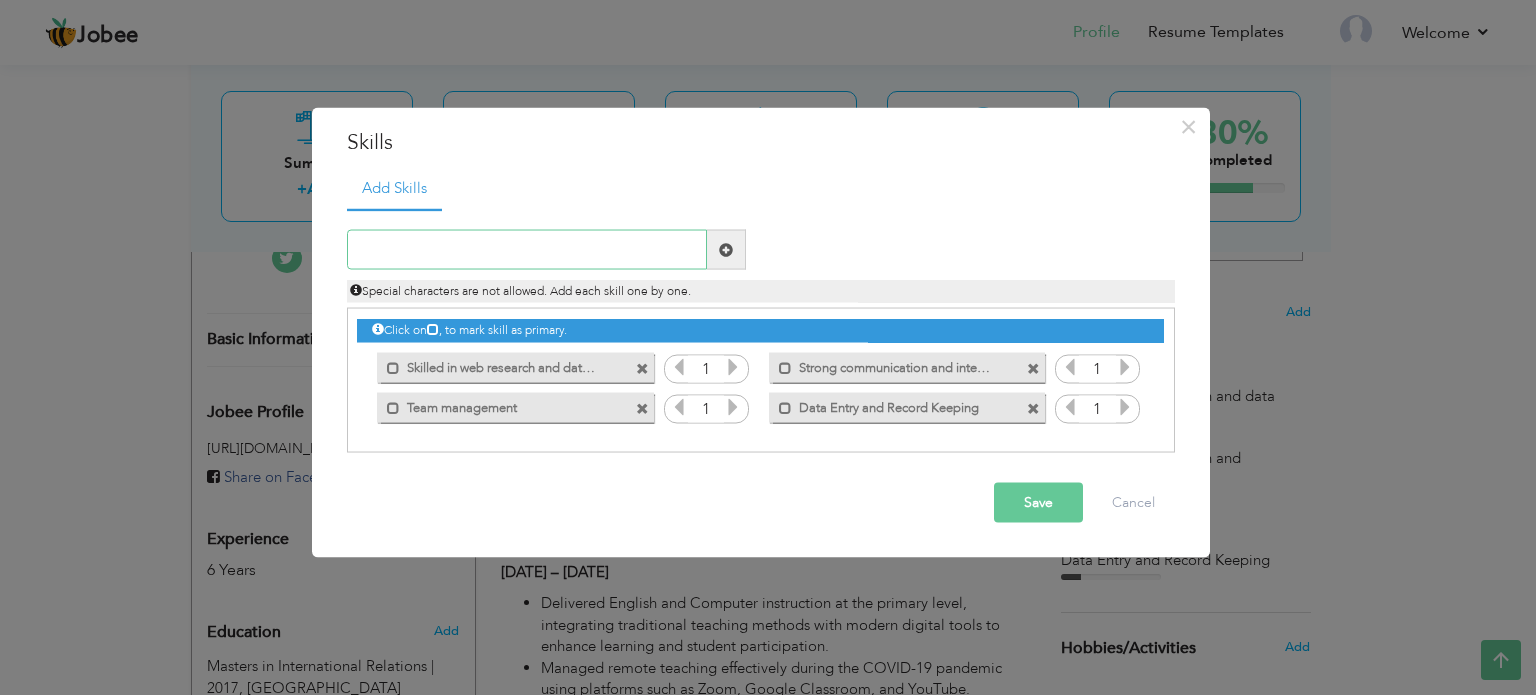 click at bounding box center (527, 250) 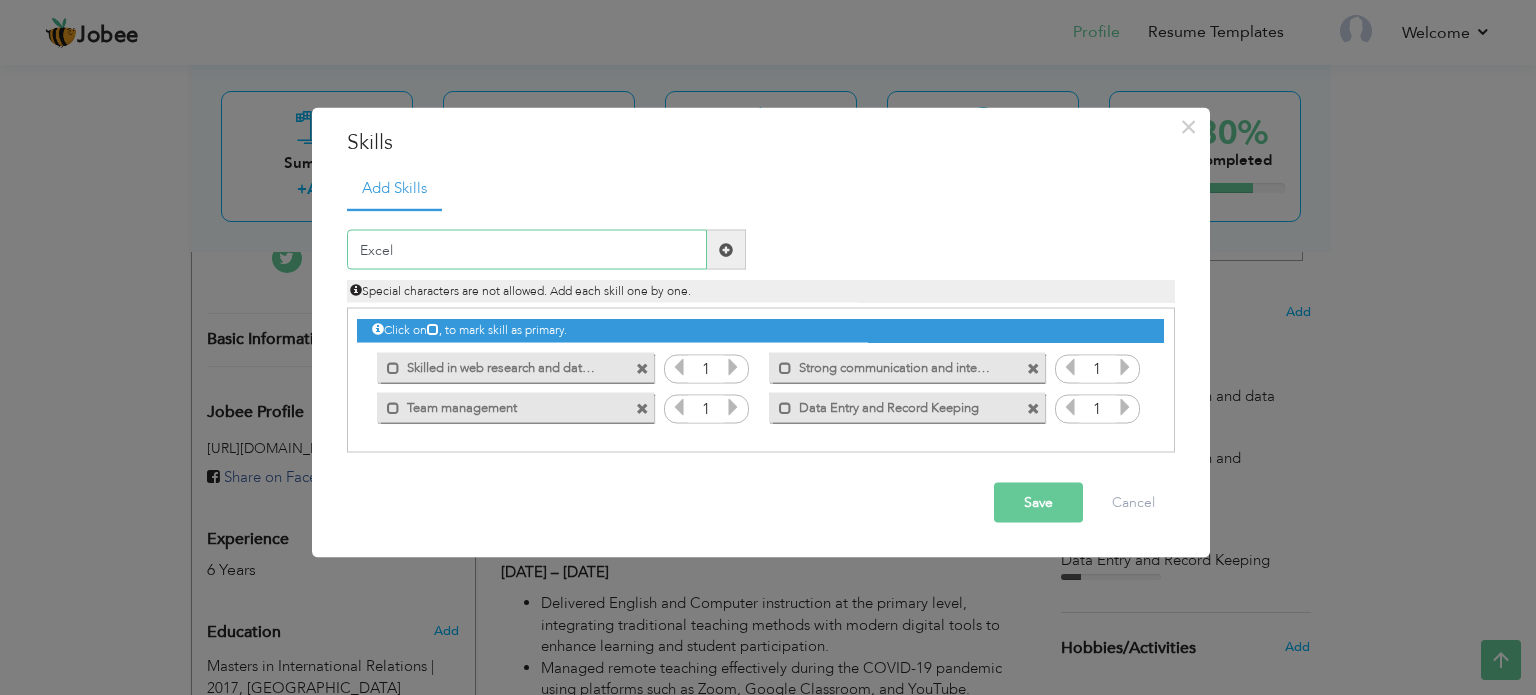 type on "Excel" 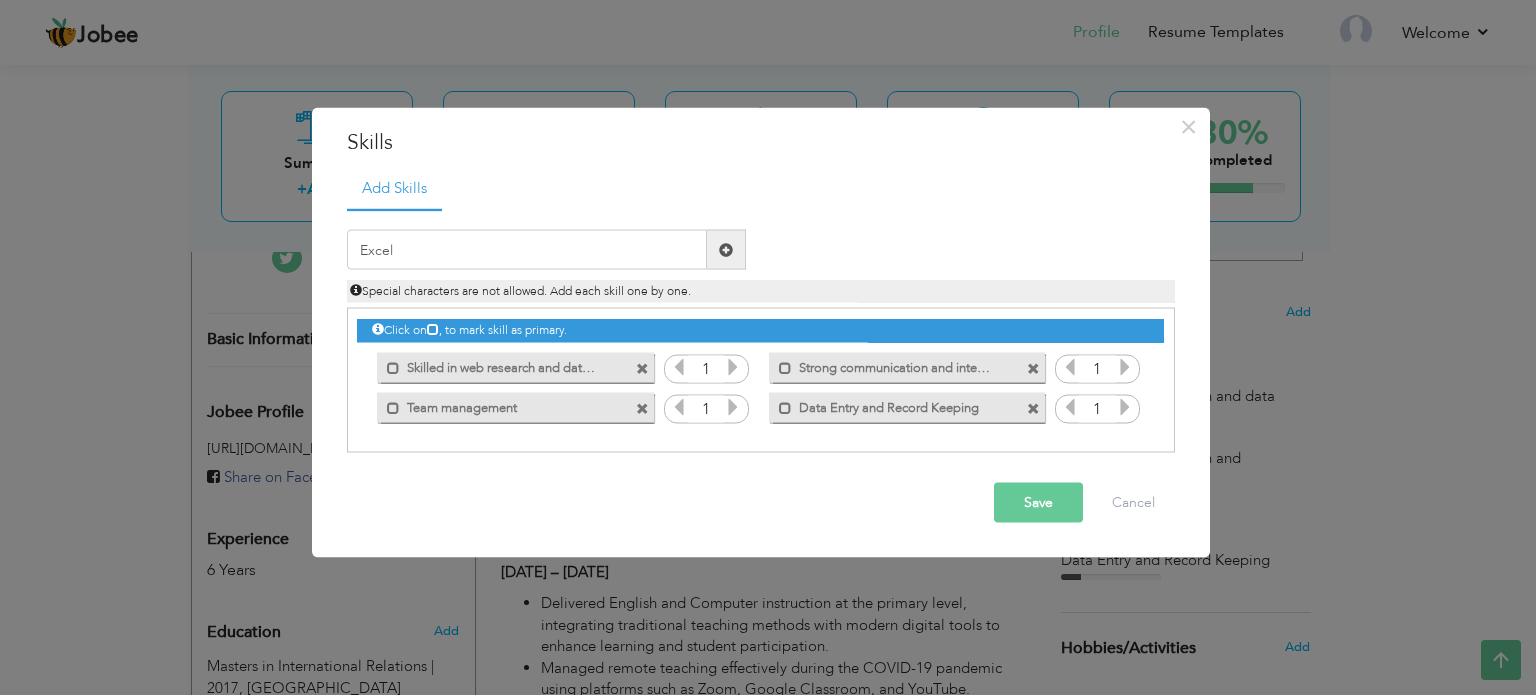 click on "Save
Cancel" at bounding box center [761, 503] 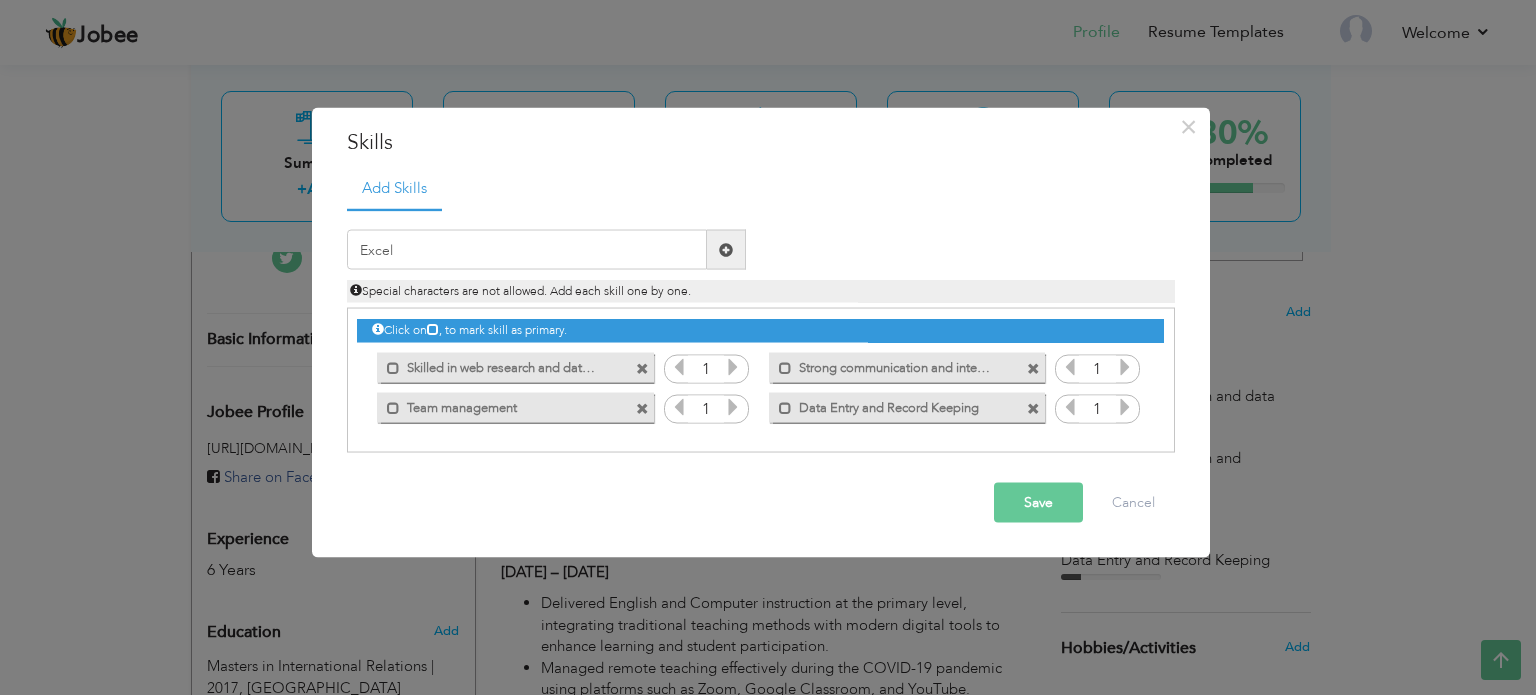 click on "Save" at bounding box center (1038, 503) 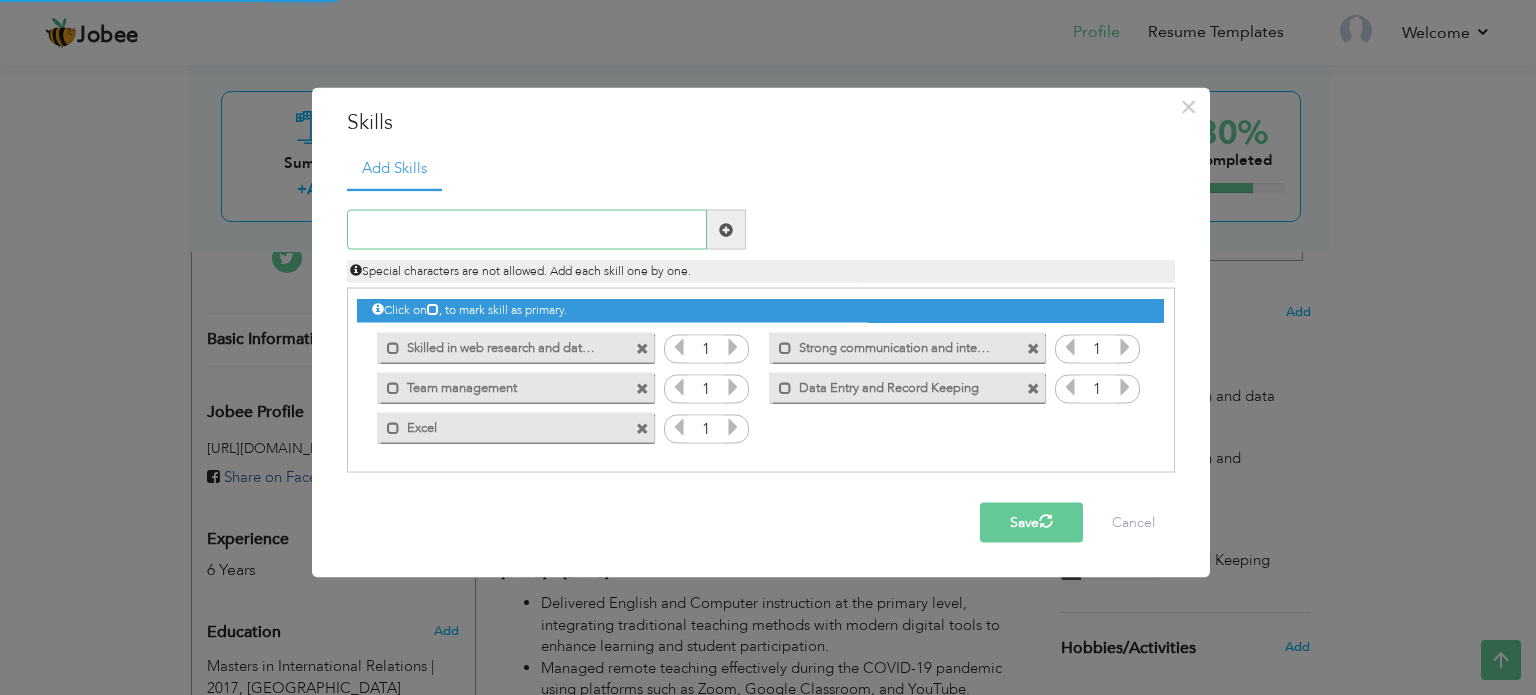 click at bounding box center [527, 230] 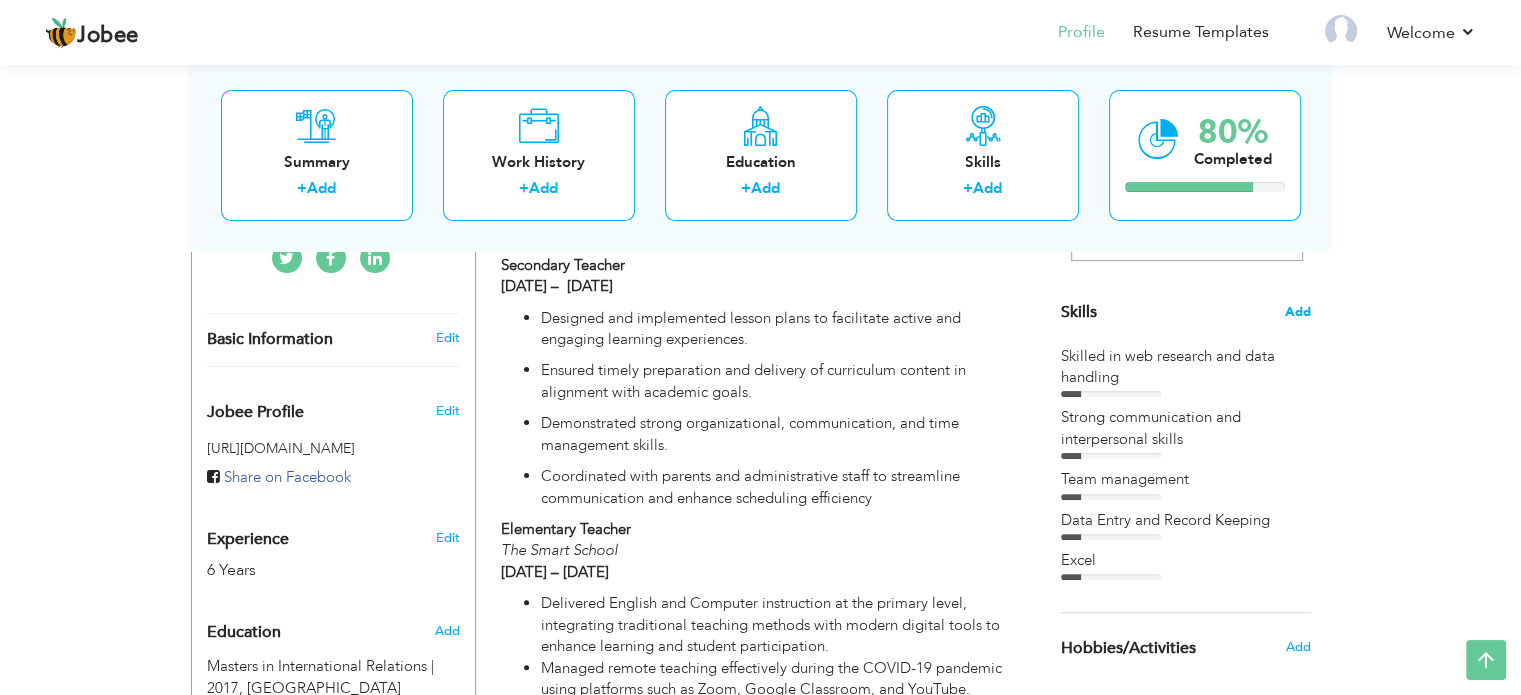 click on "Add" at bounding box center [1298, 312] 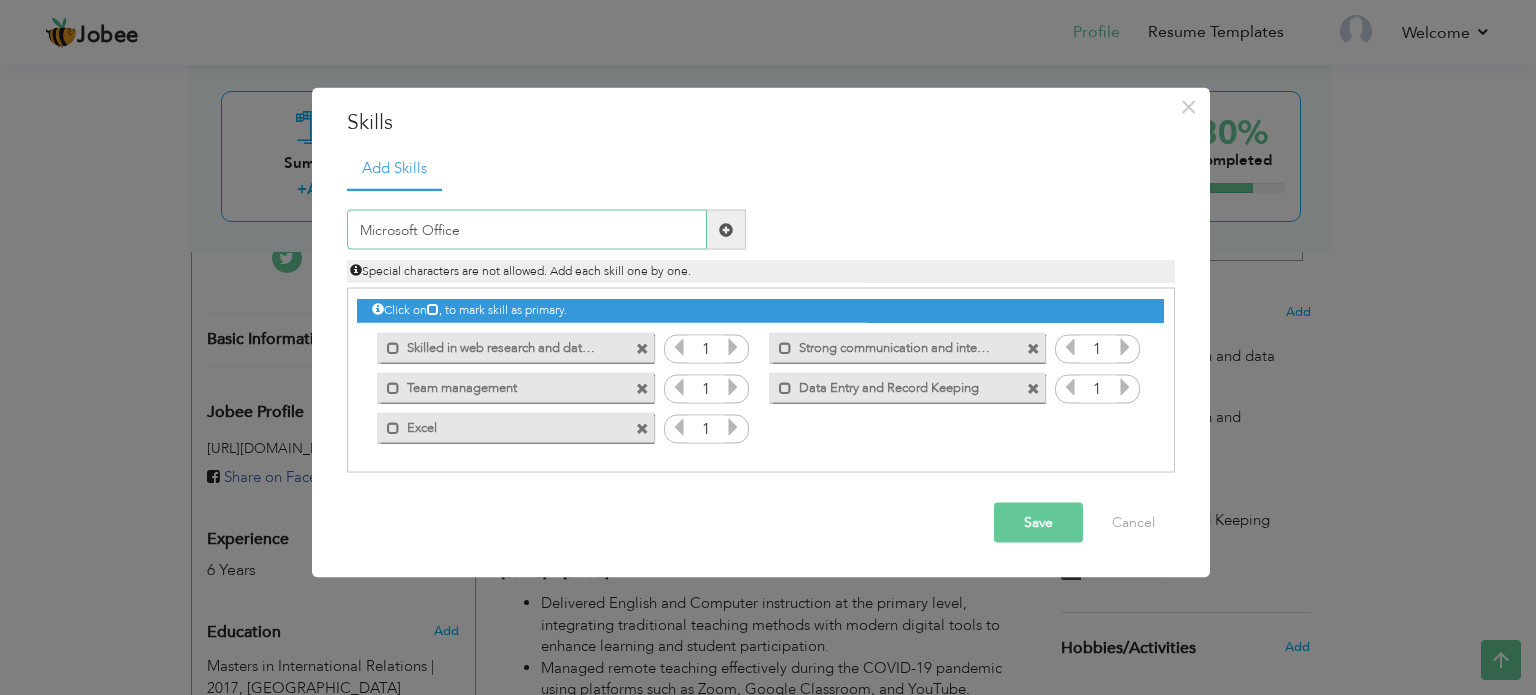type on "Microsoft Office" 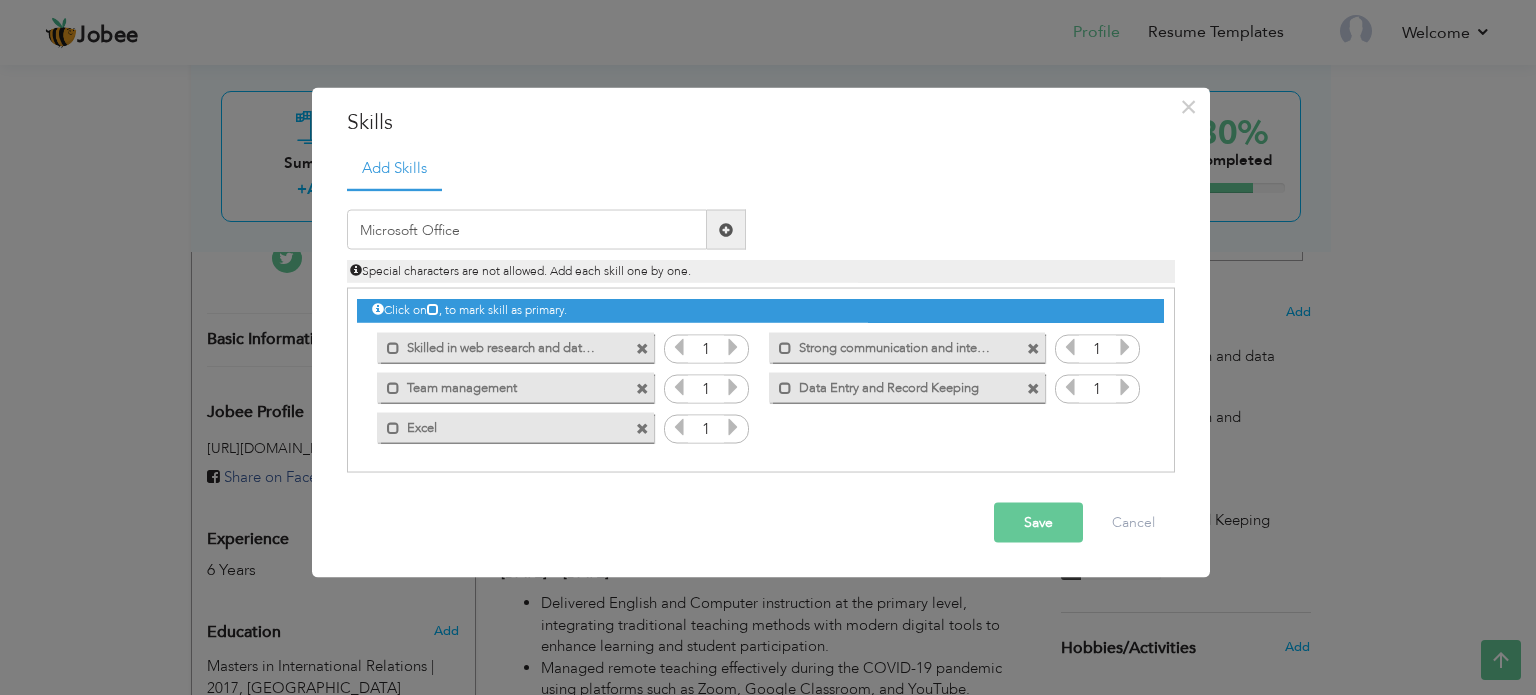 click on "Save" at bounding box center [1038, 523] 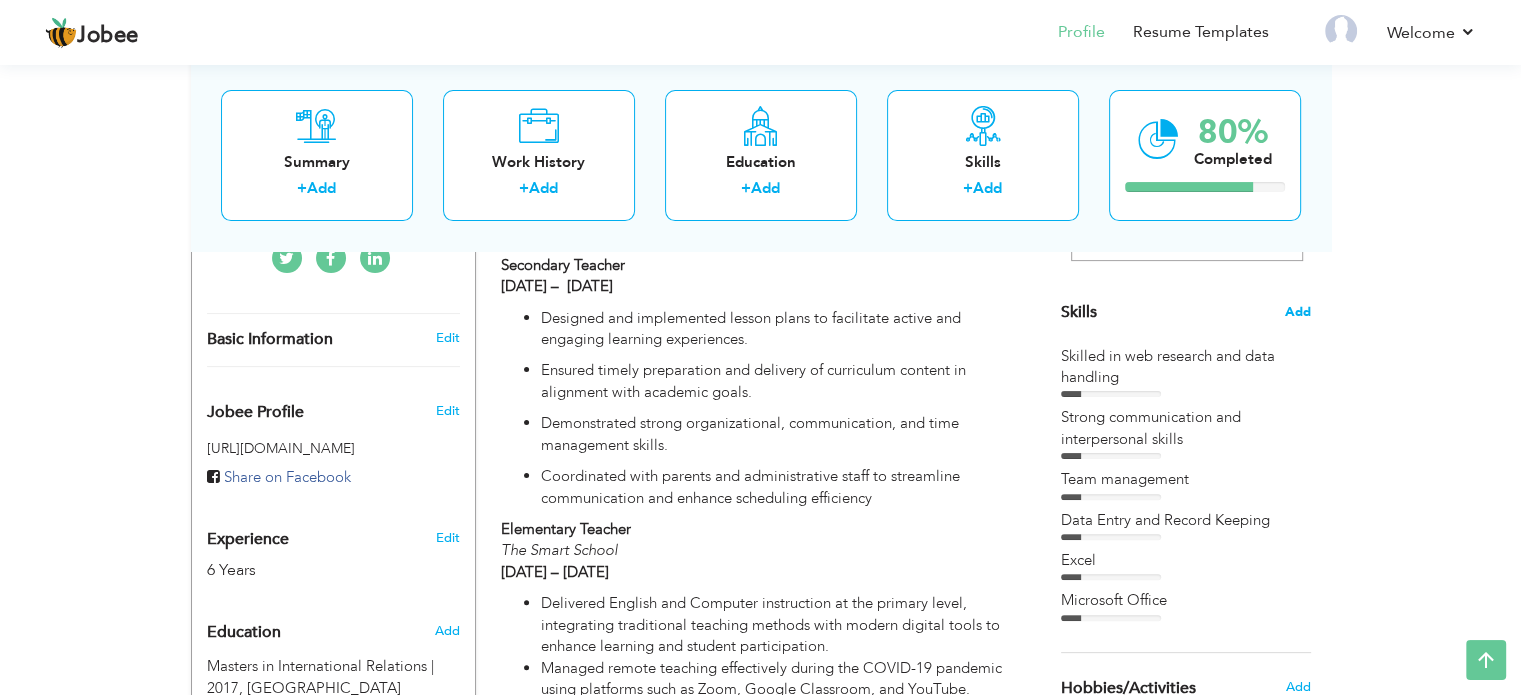 click on "Add" at bounding box center (1298, 312) 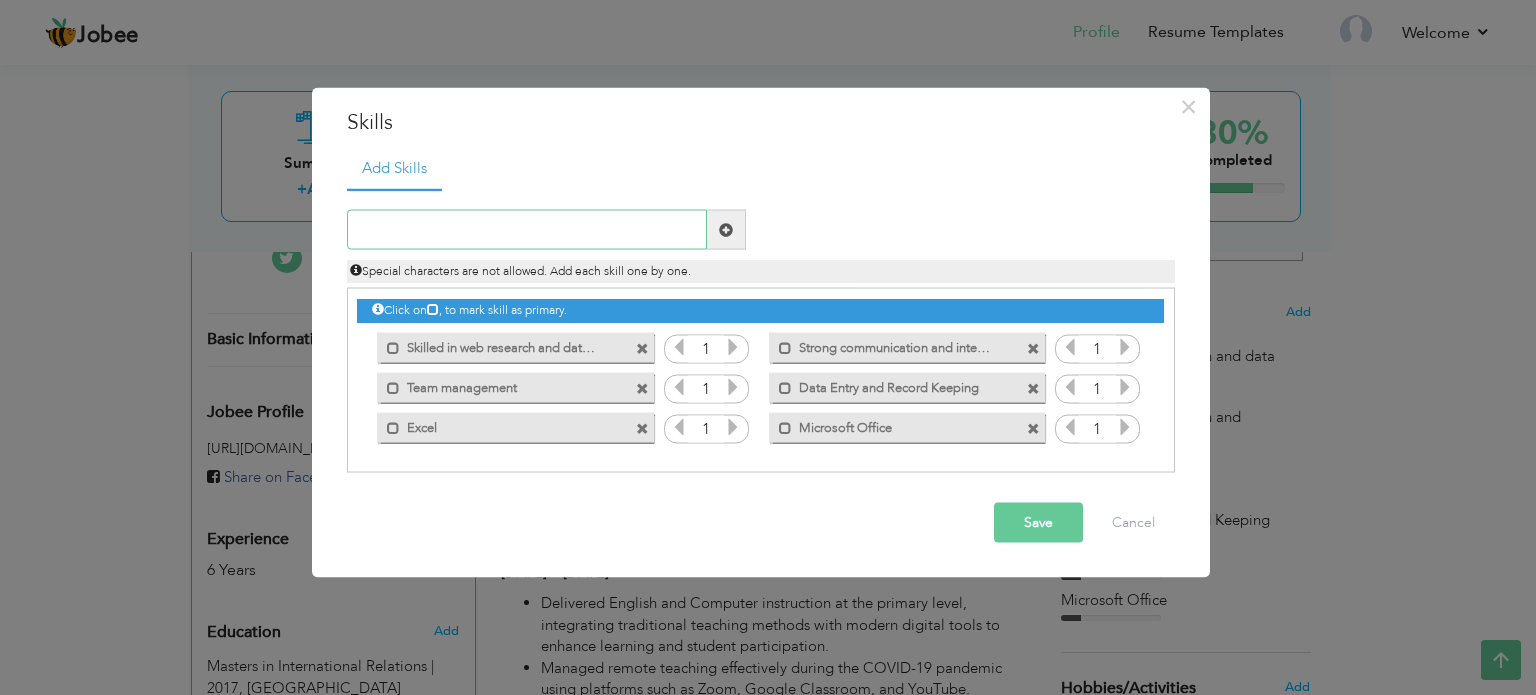 paste on "Data Handling" 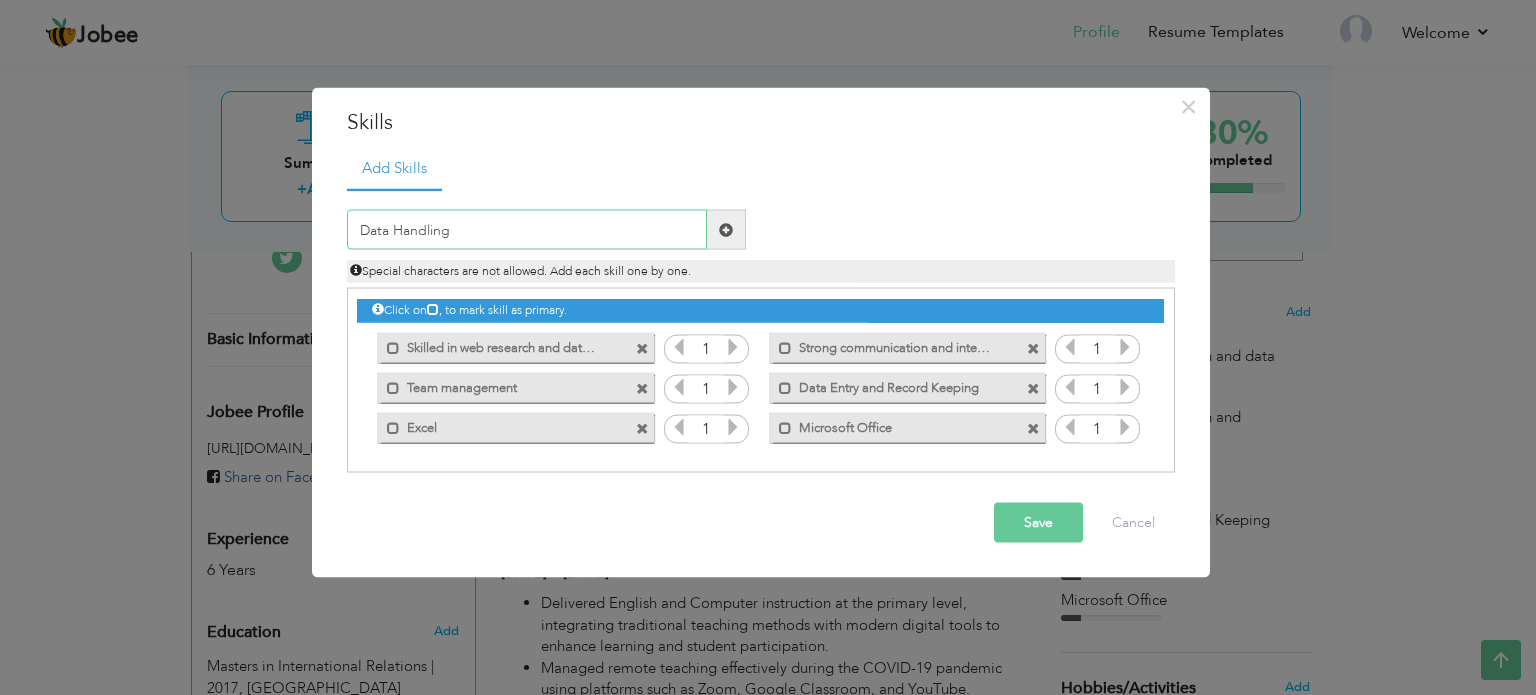 type on "Data Handling" 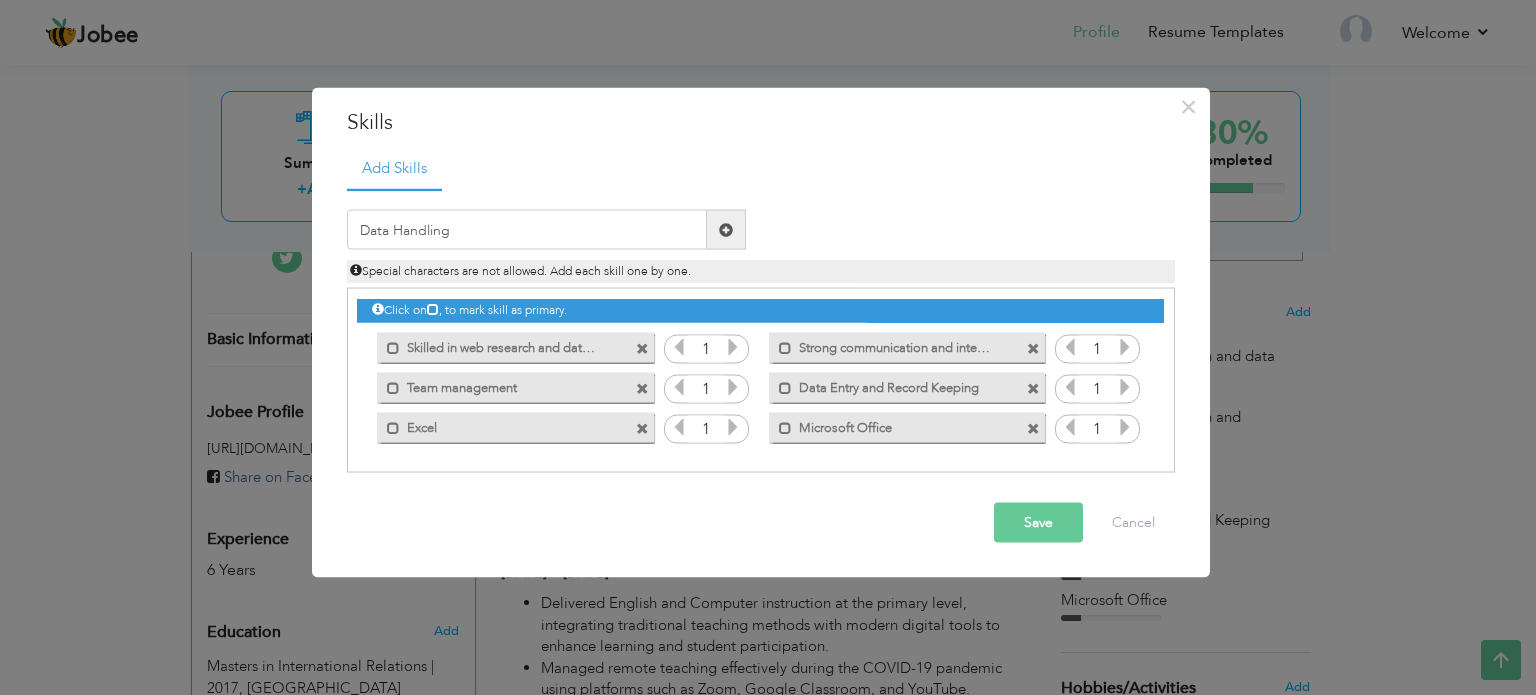 click on "Save" at bounding box center [1038, 523] 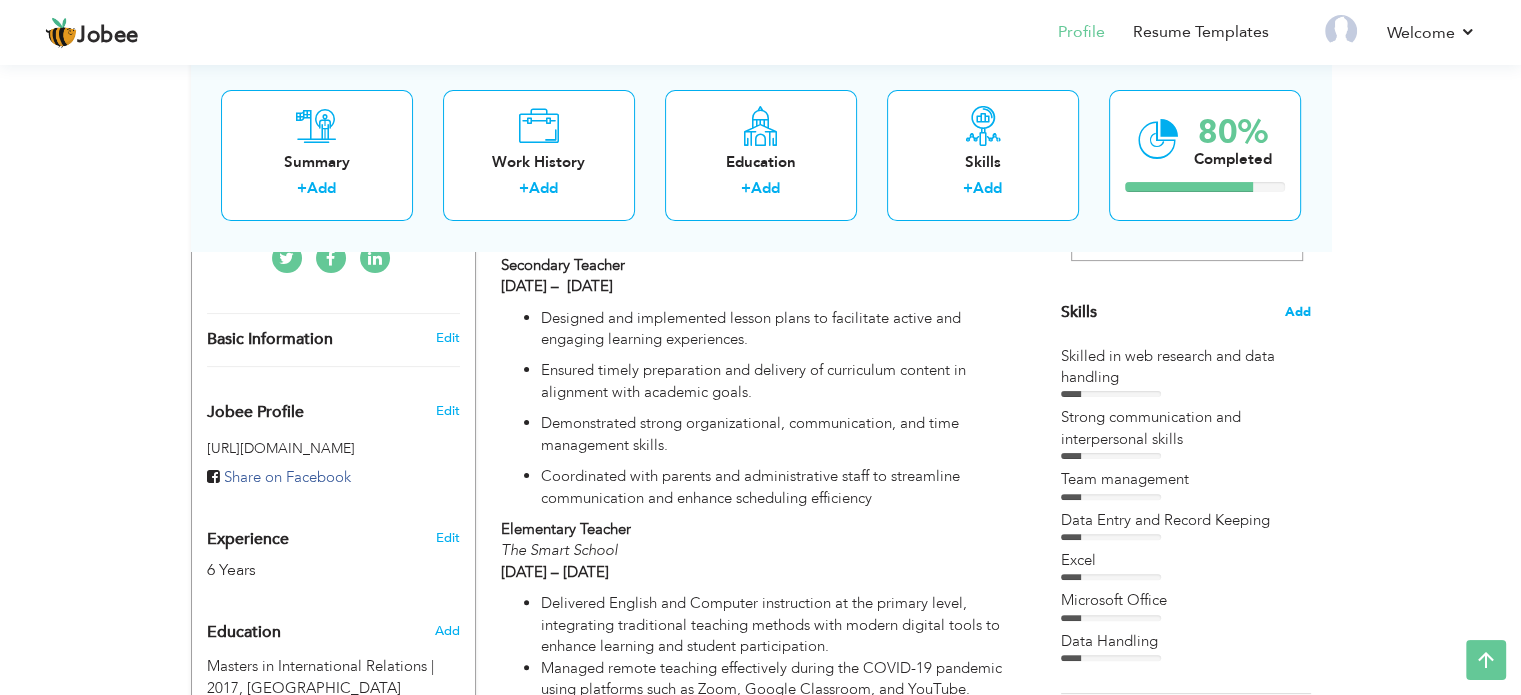 click on "Add" at bounding box center (1298, 312) 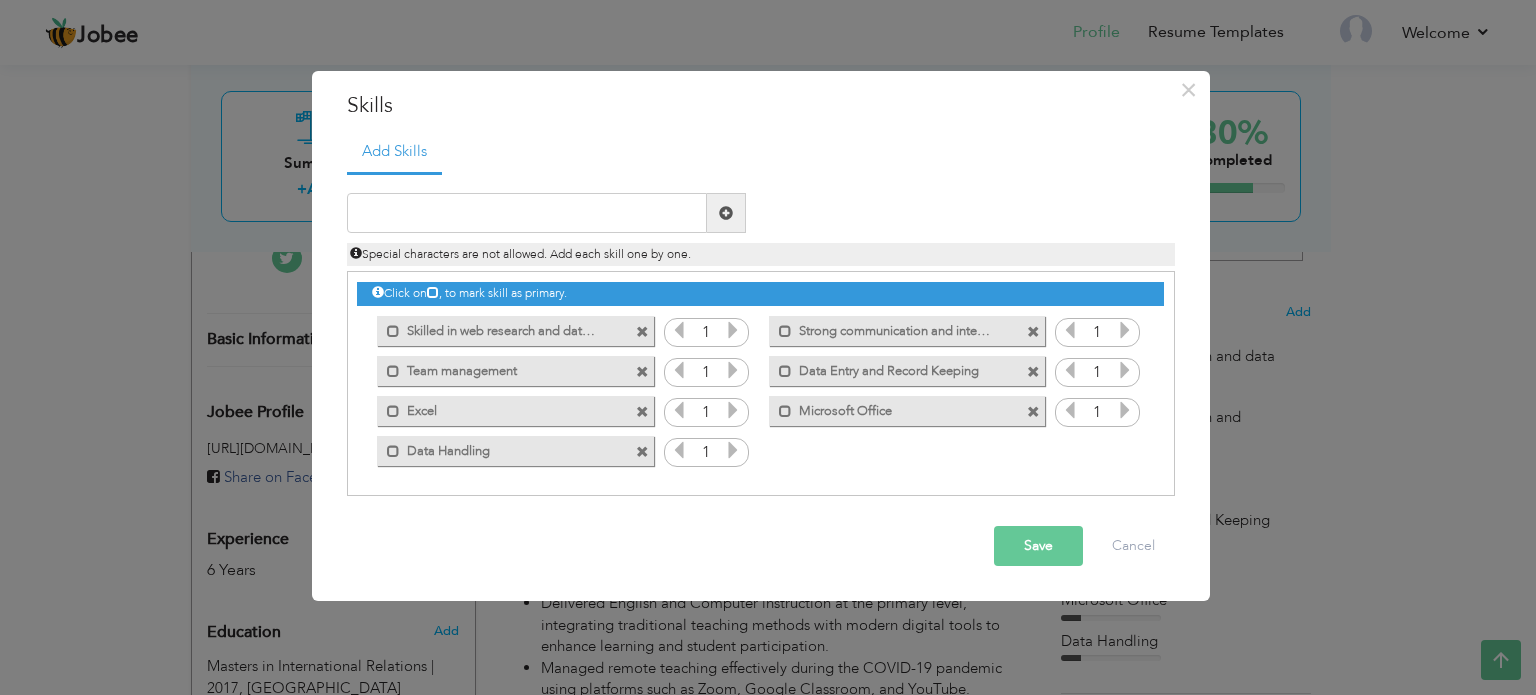 click on "Mark as primary skill.
Microsoft Office" at bounding box center (902, 411) 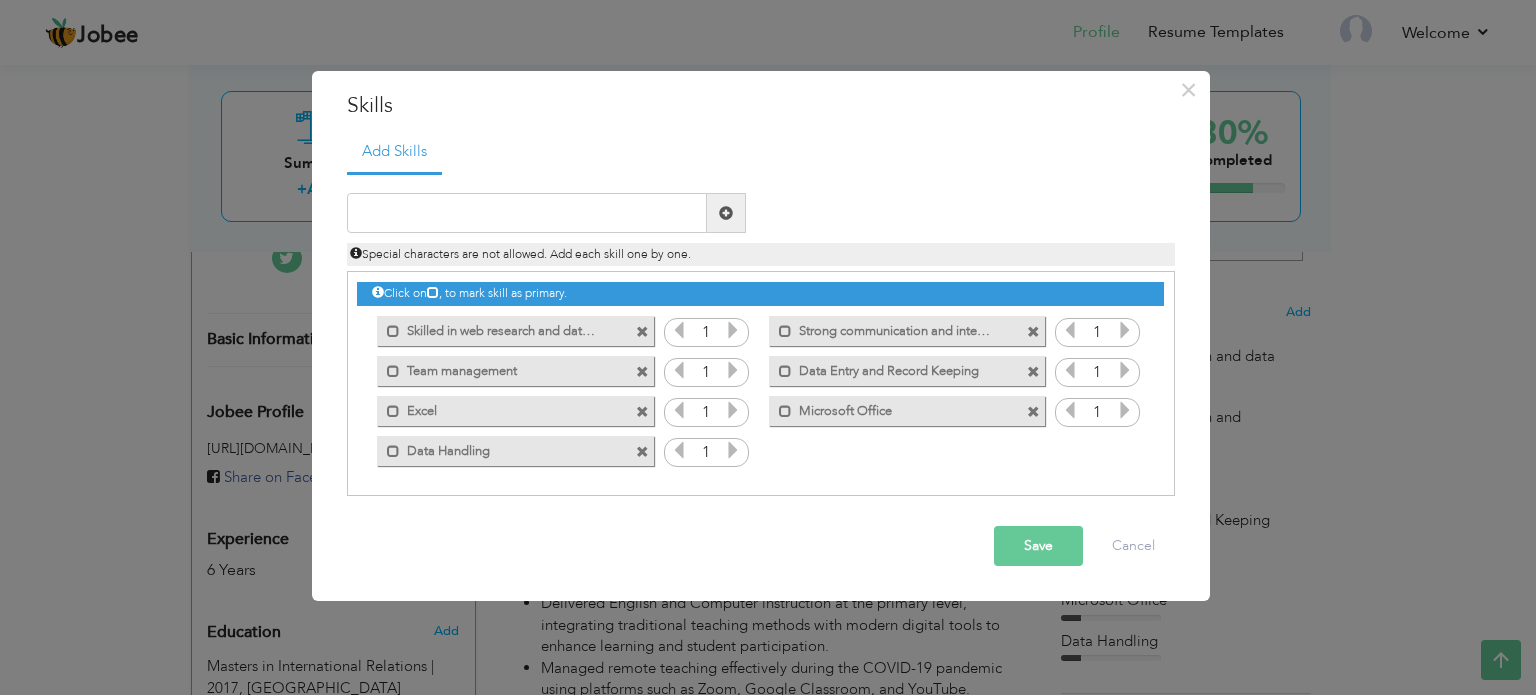 click at bounding box center [1125, 410] 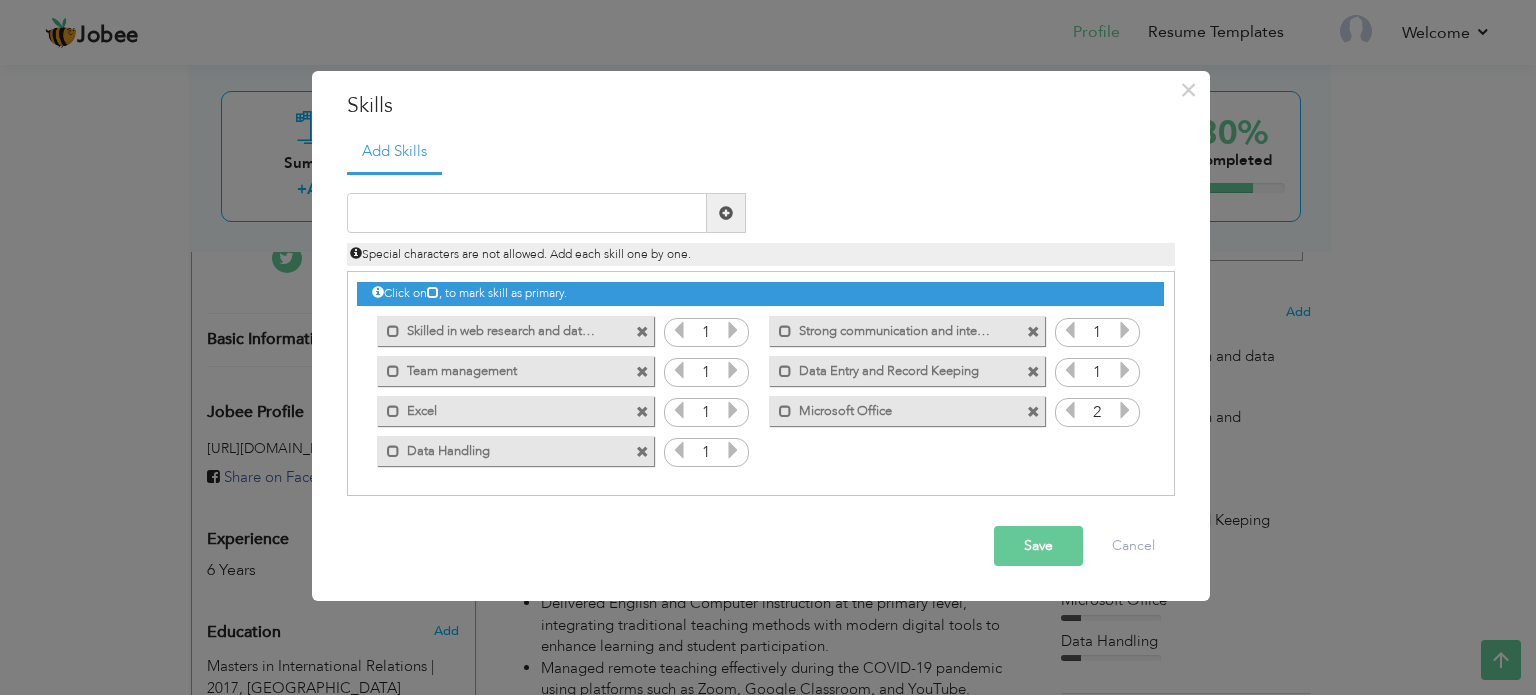click at bounding box center (1125, 410) 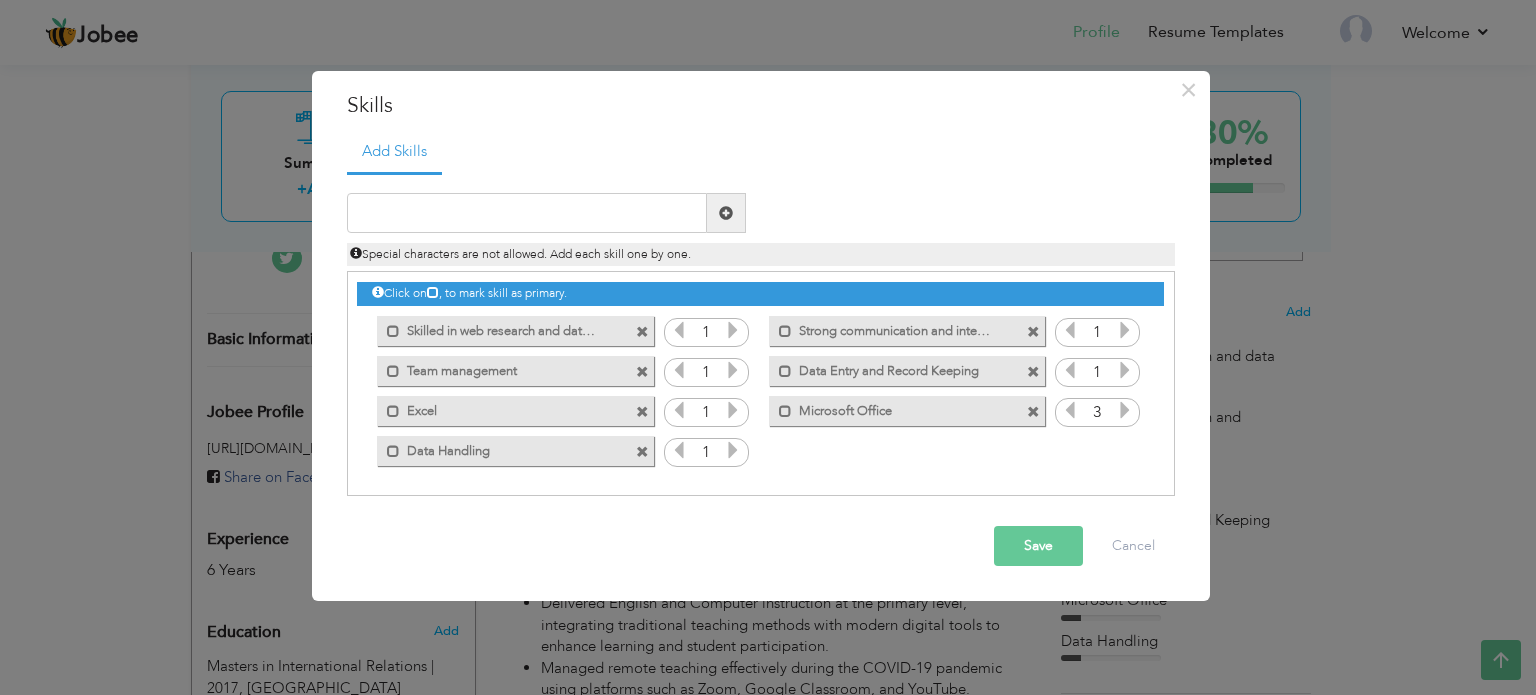 click at bounding box center (1125, 410) 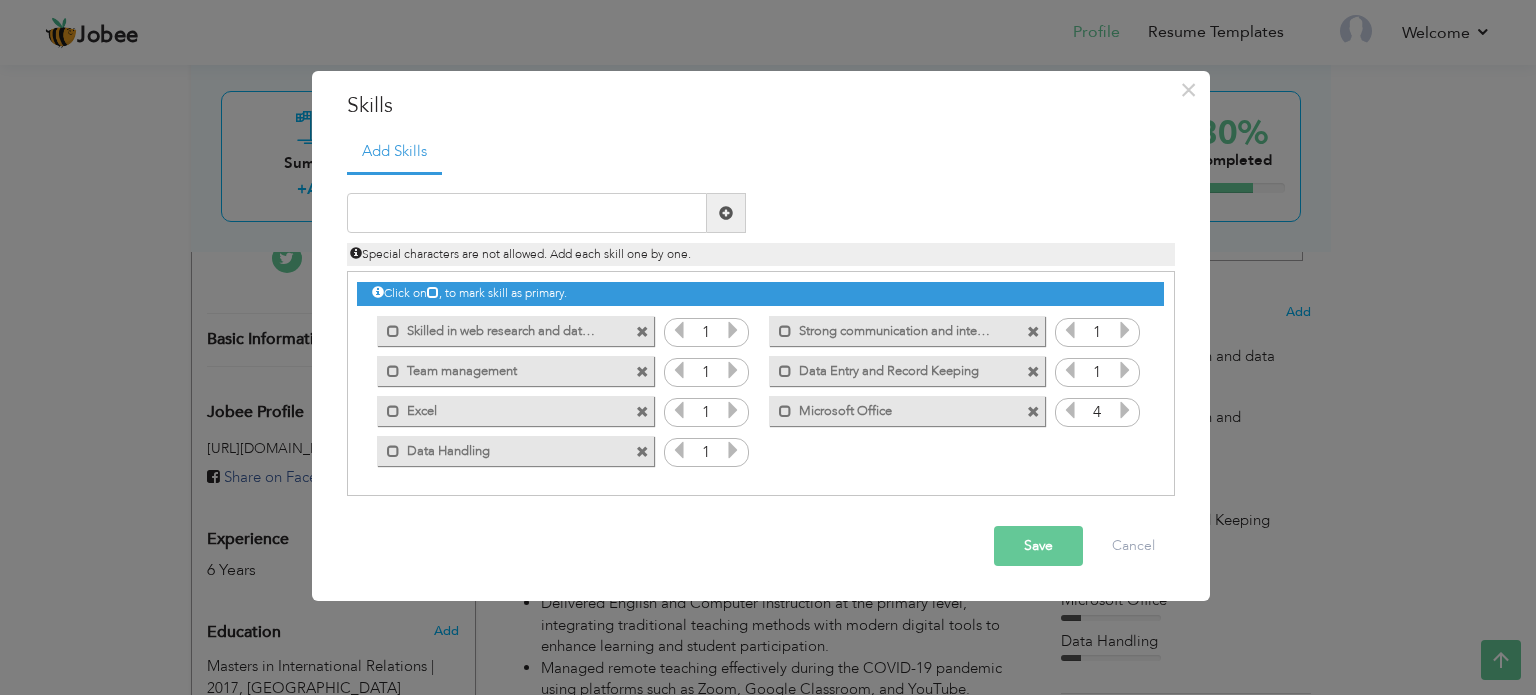 click at bounding box center (1125, 410) 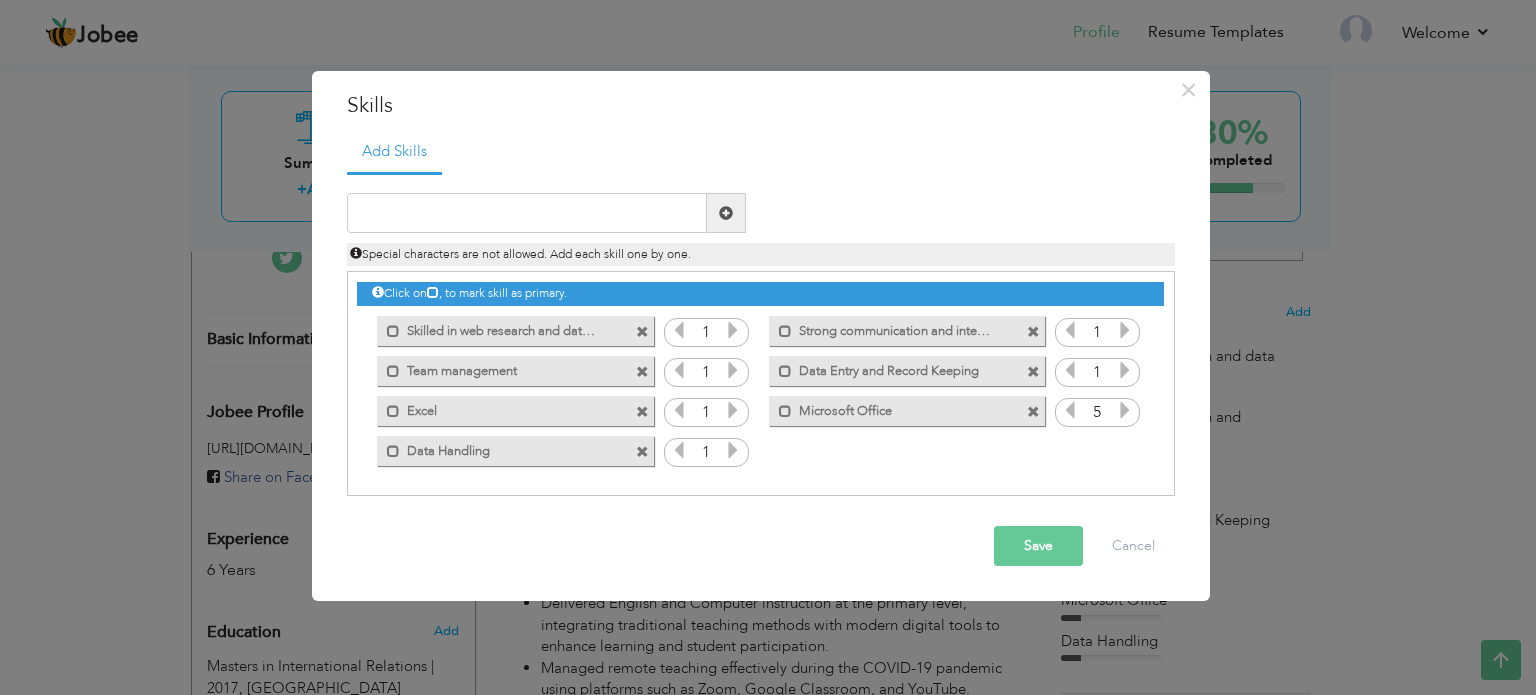 click at bounding box center [1125, 410] 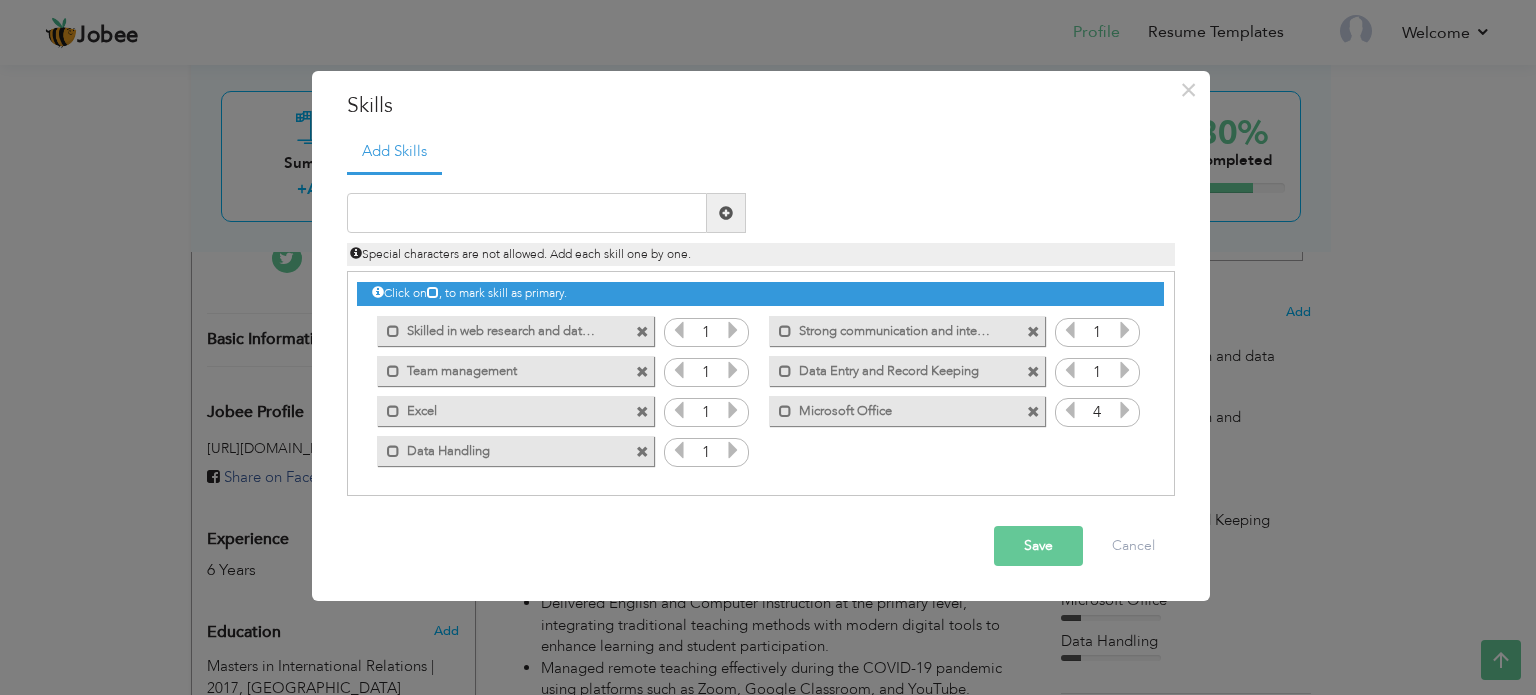 click at bounding box center [1070, 410] 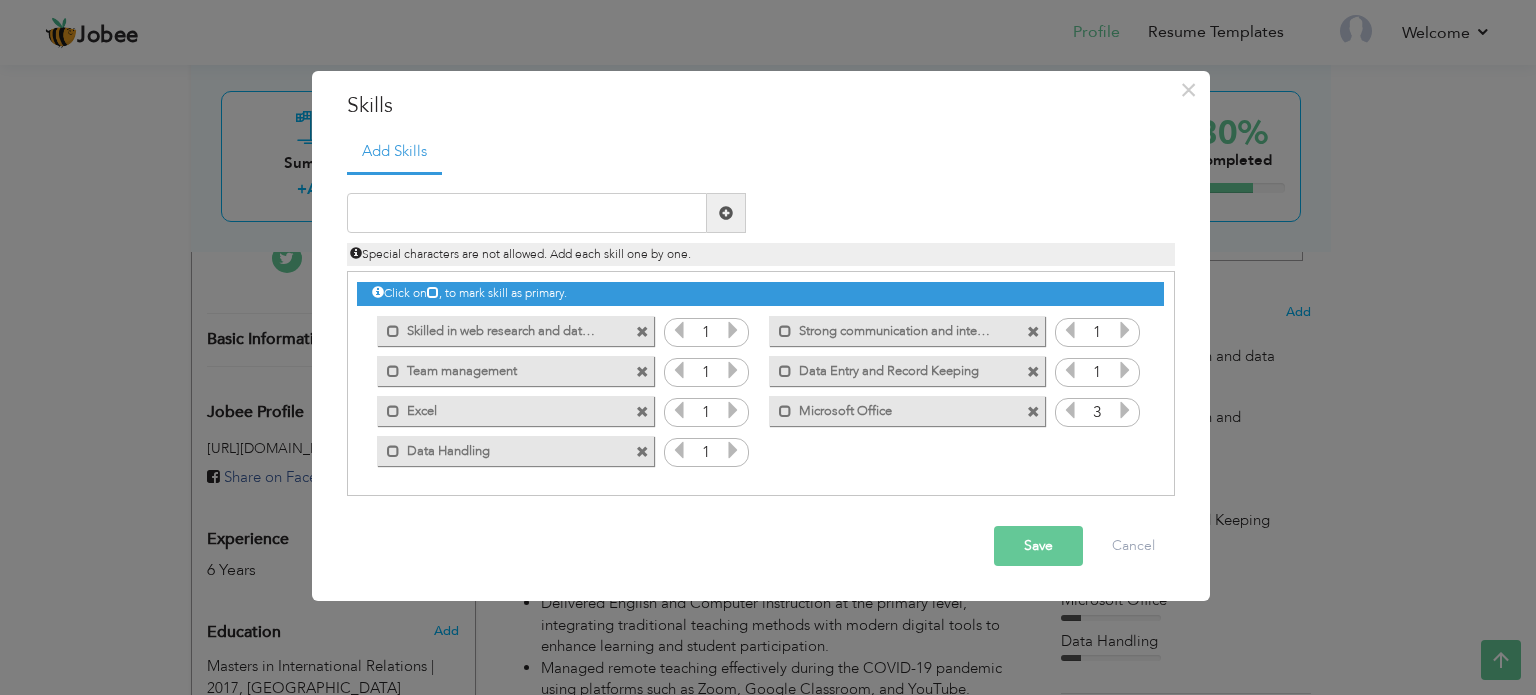 click at bounding box center (1070, 410) 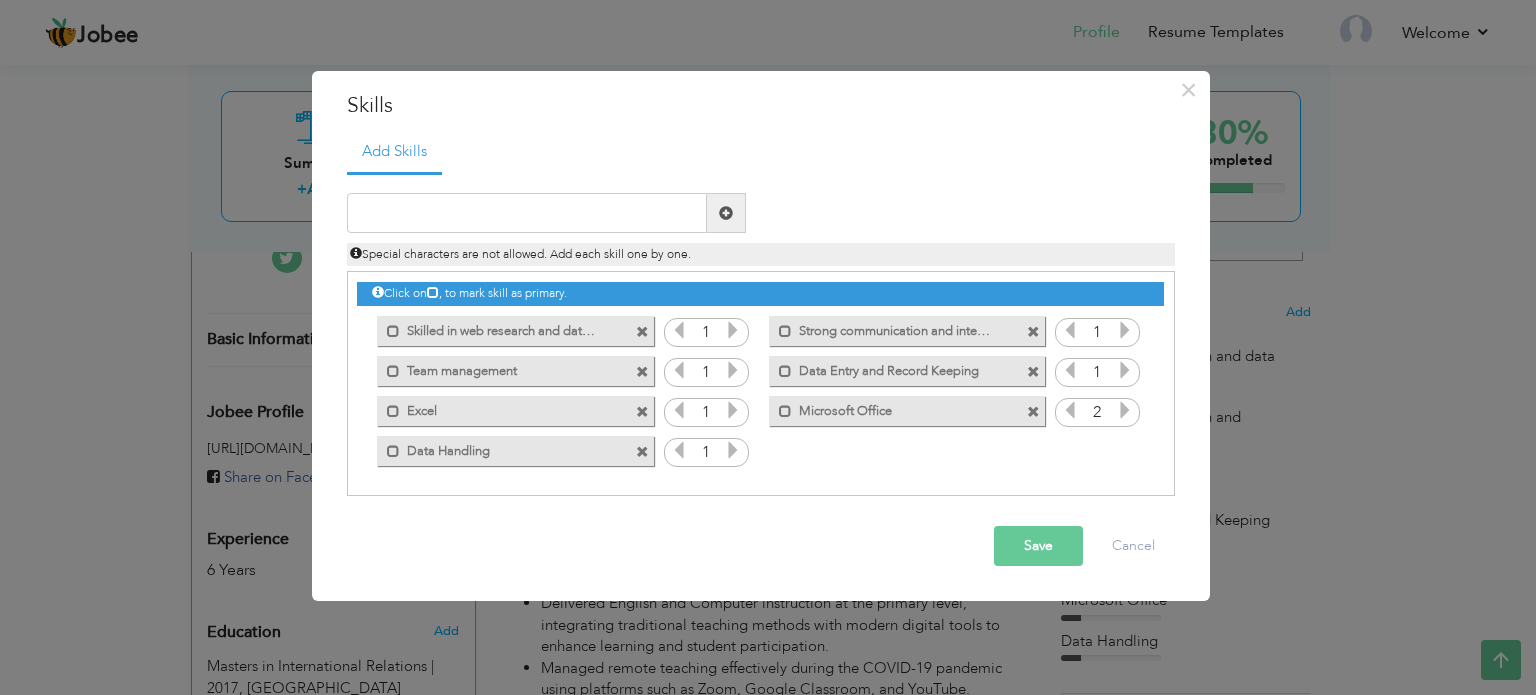 click at bounding box center [1070, 410] 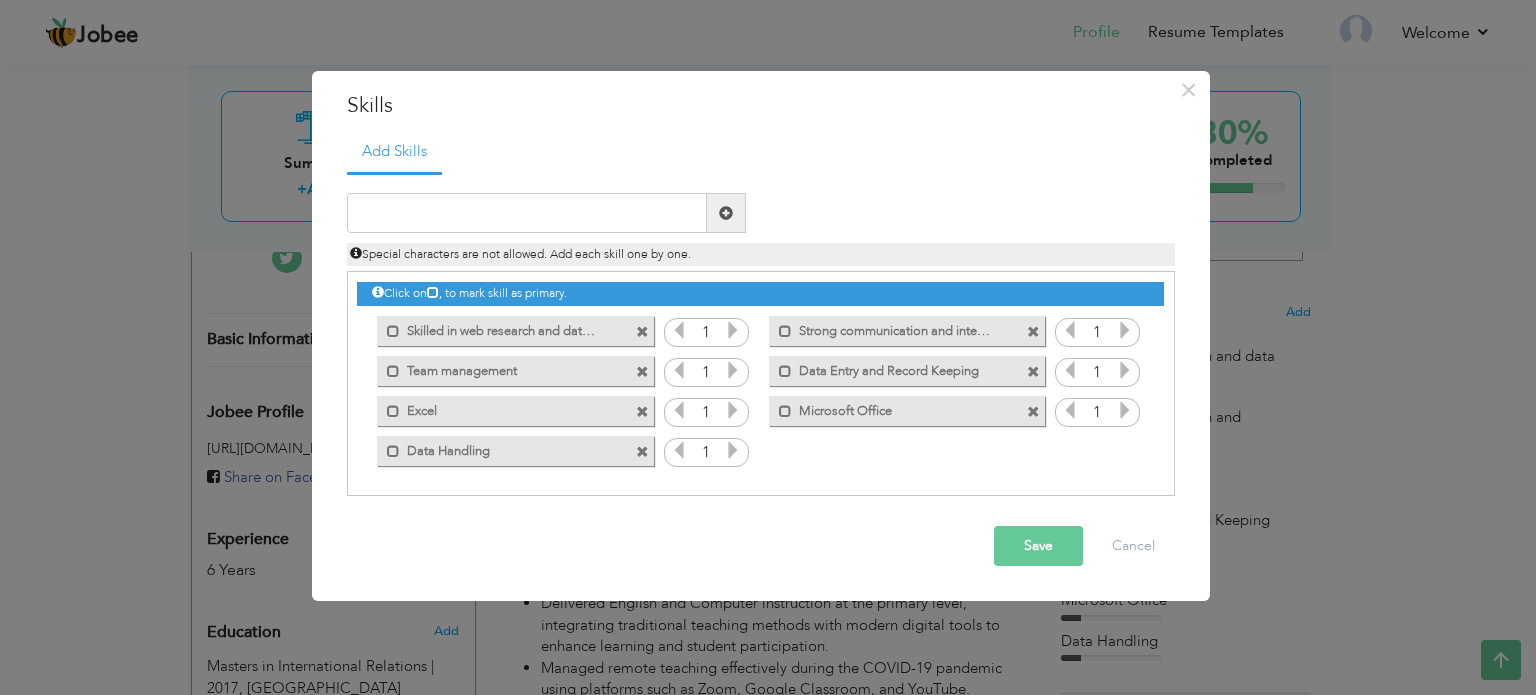 click at bounding box center (1070, 410) 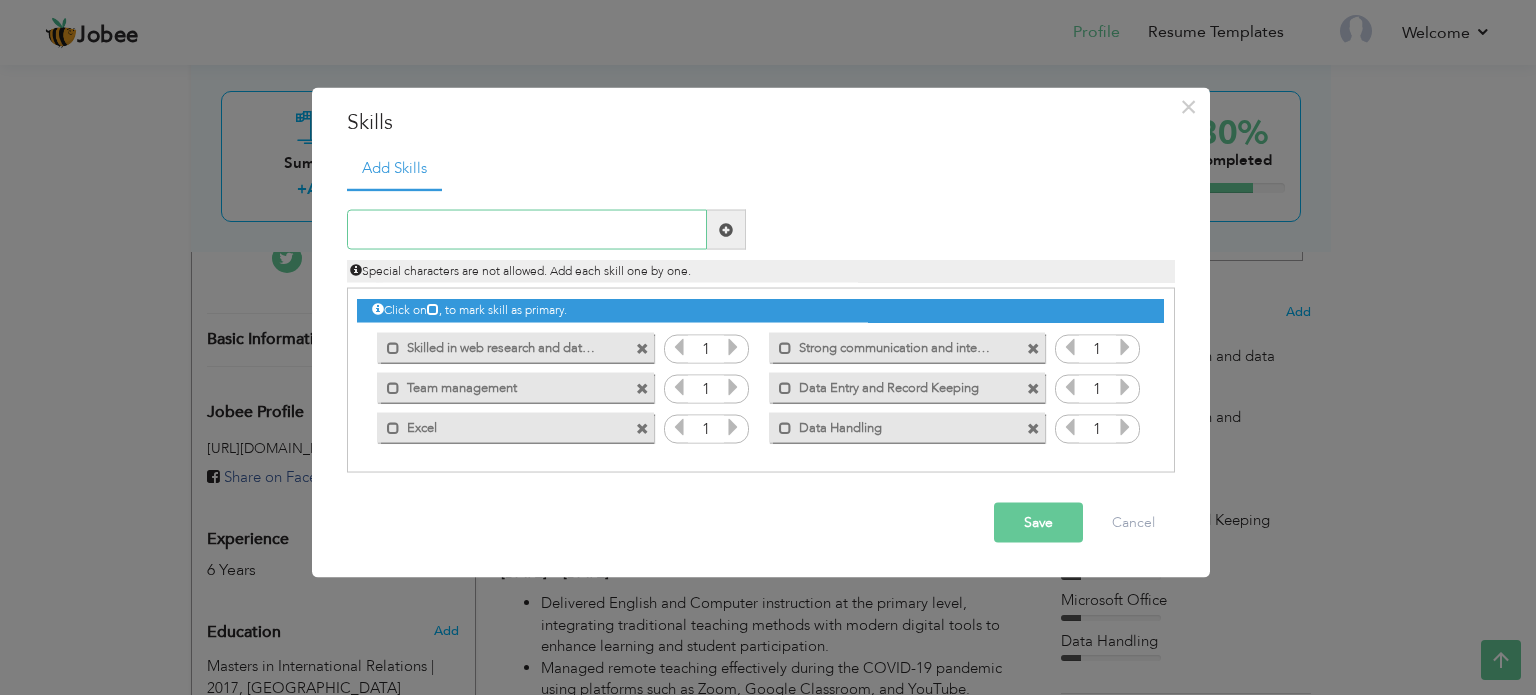 click at bounding box center [527, 230] 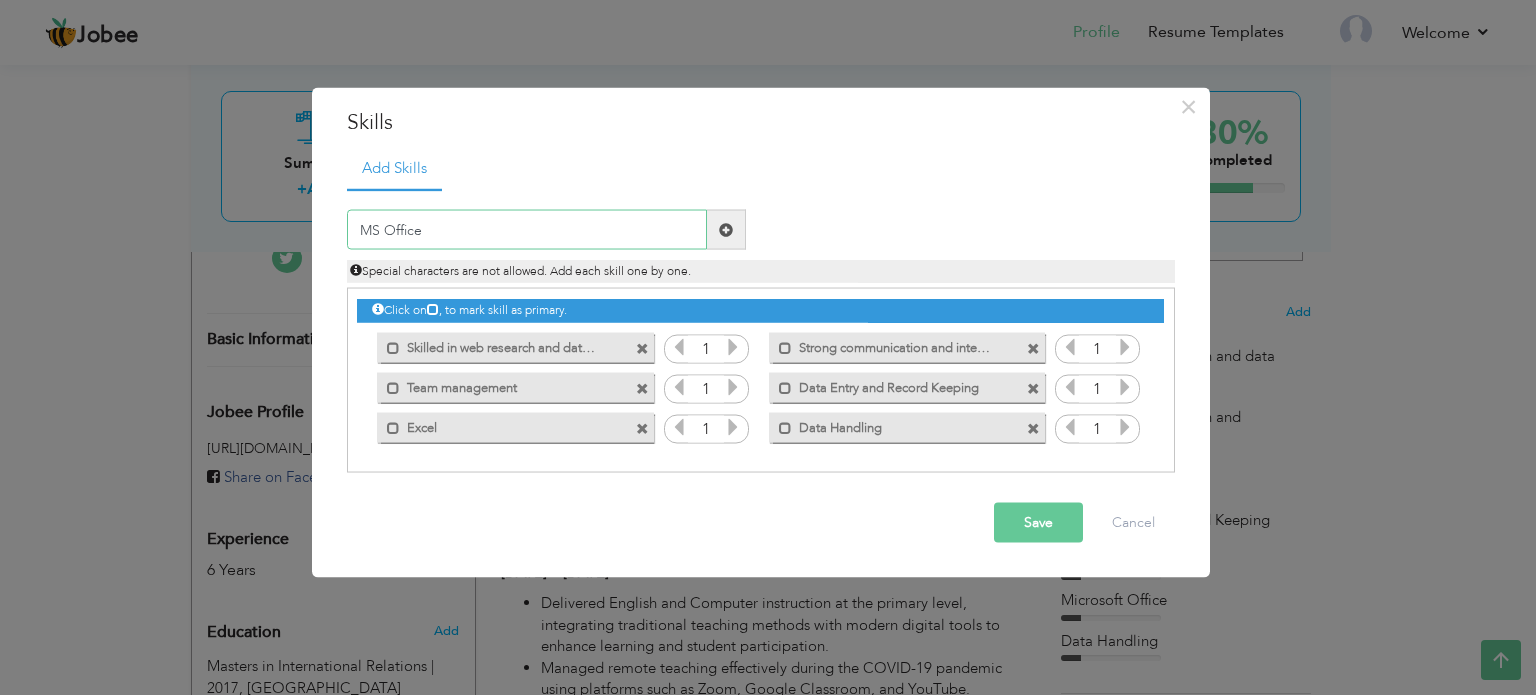 click on "MS Office" at bounding box center [527, 230] 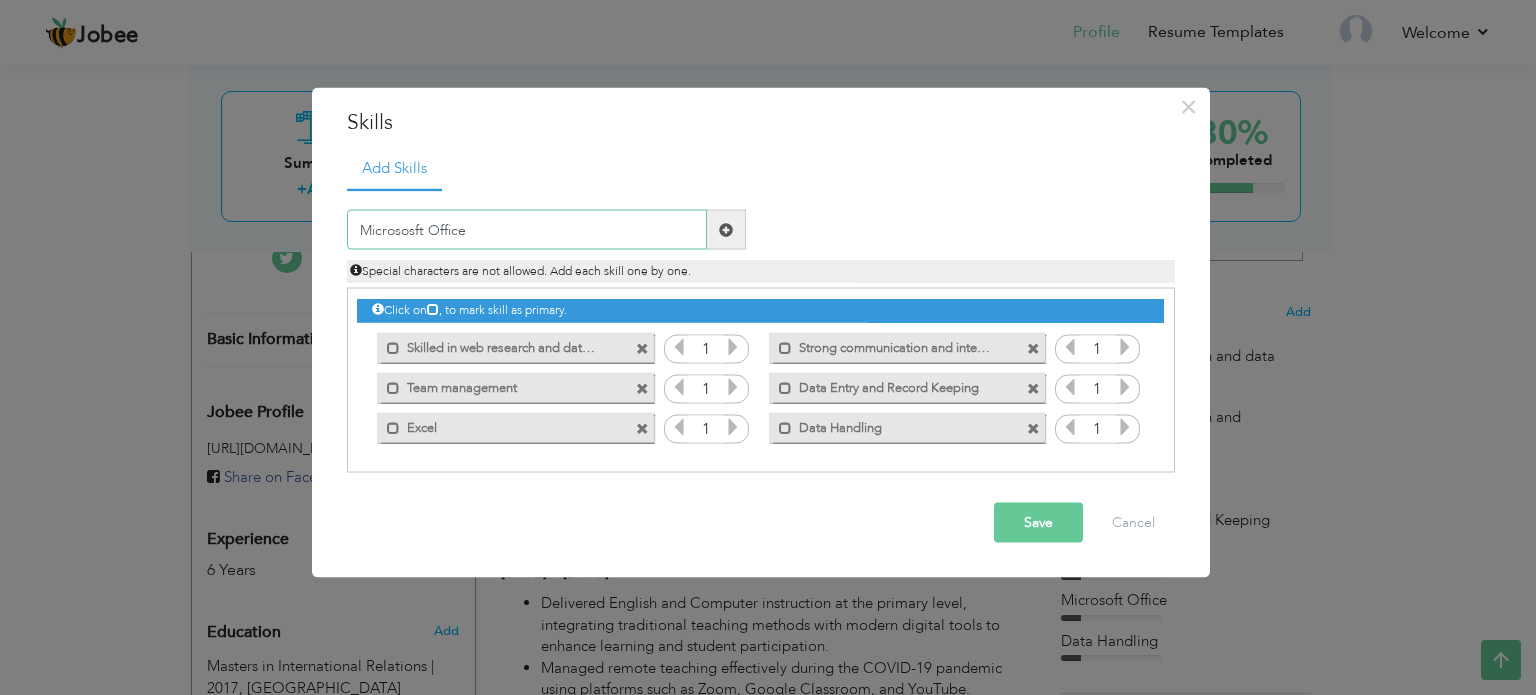 type on "Micrososft Office" 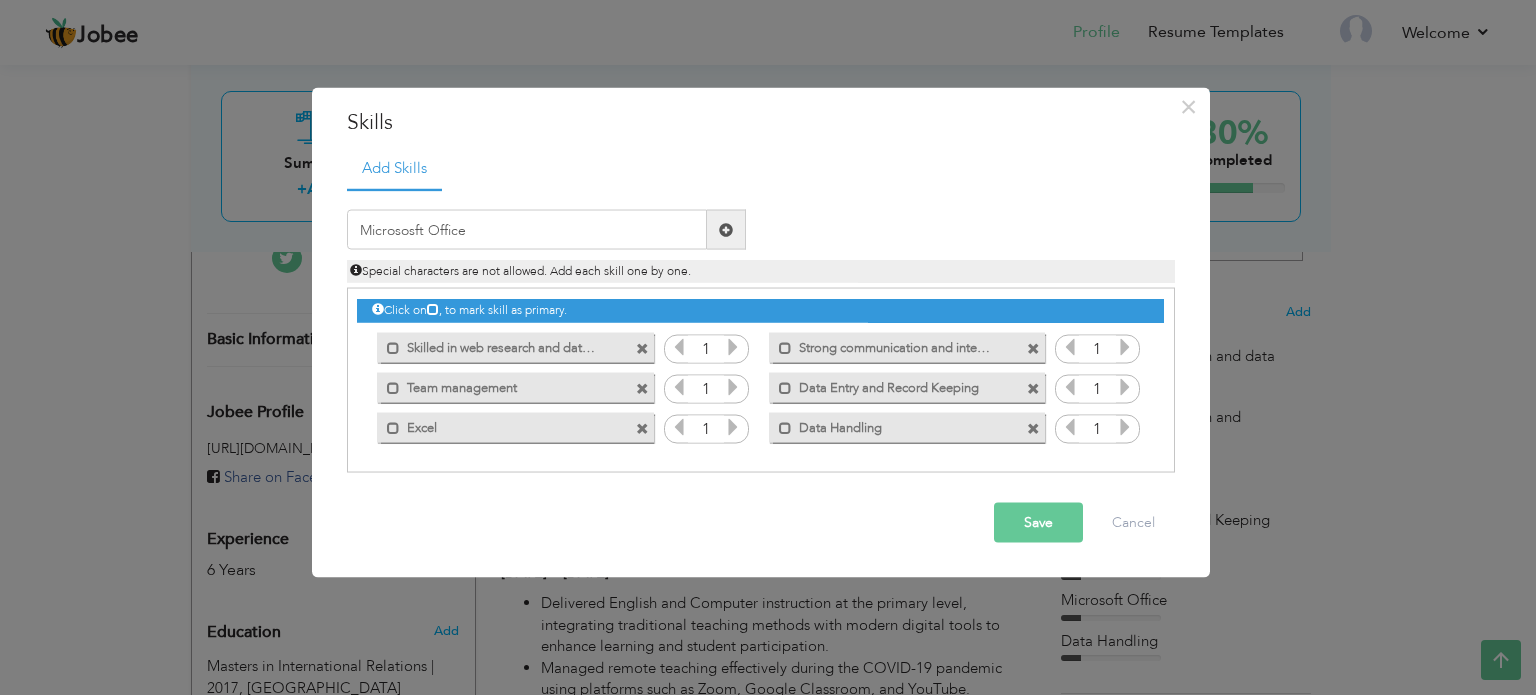 click on "Save" at bounding box center (1038, 523) 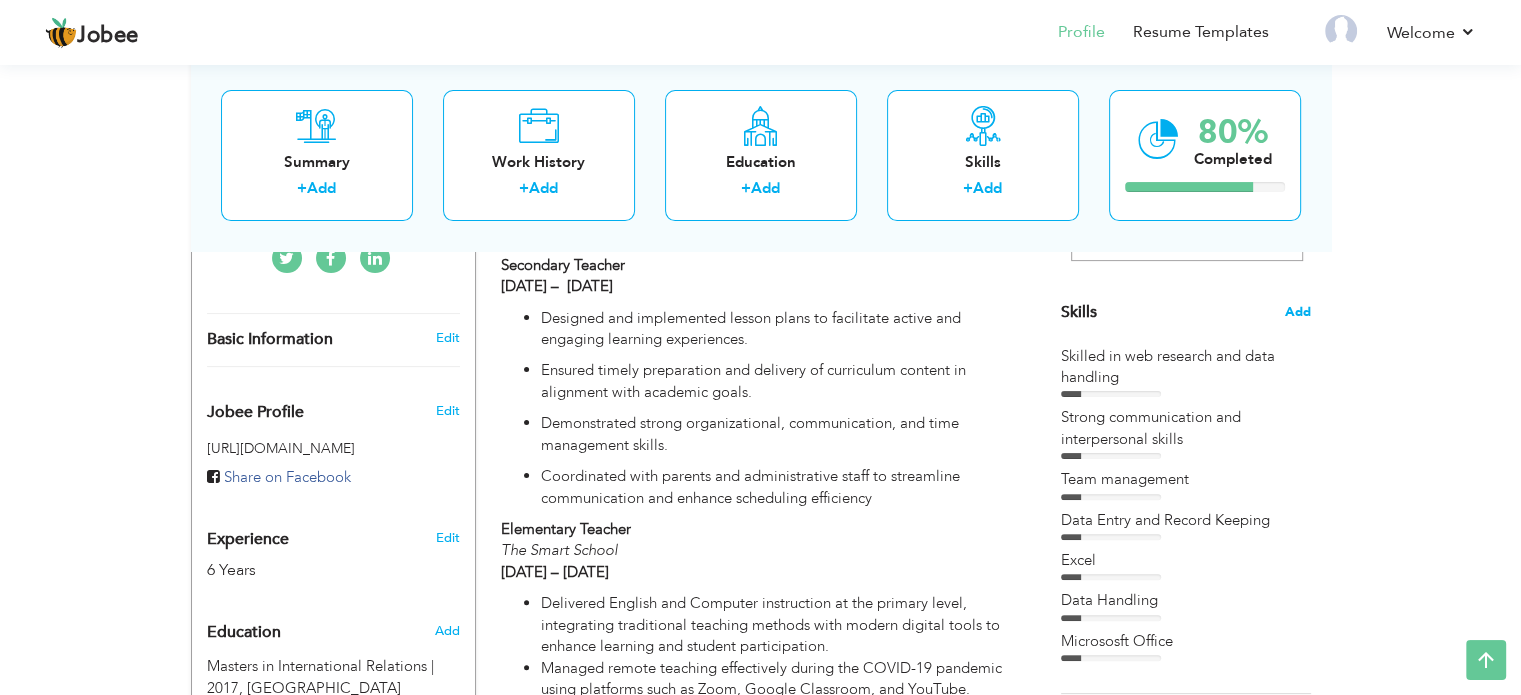 click on "Add" at bounding box center (1298, 312) 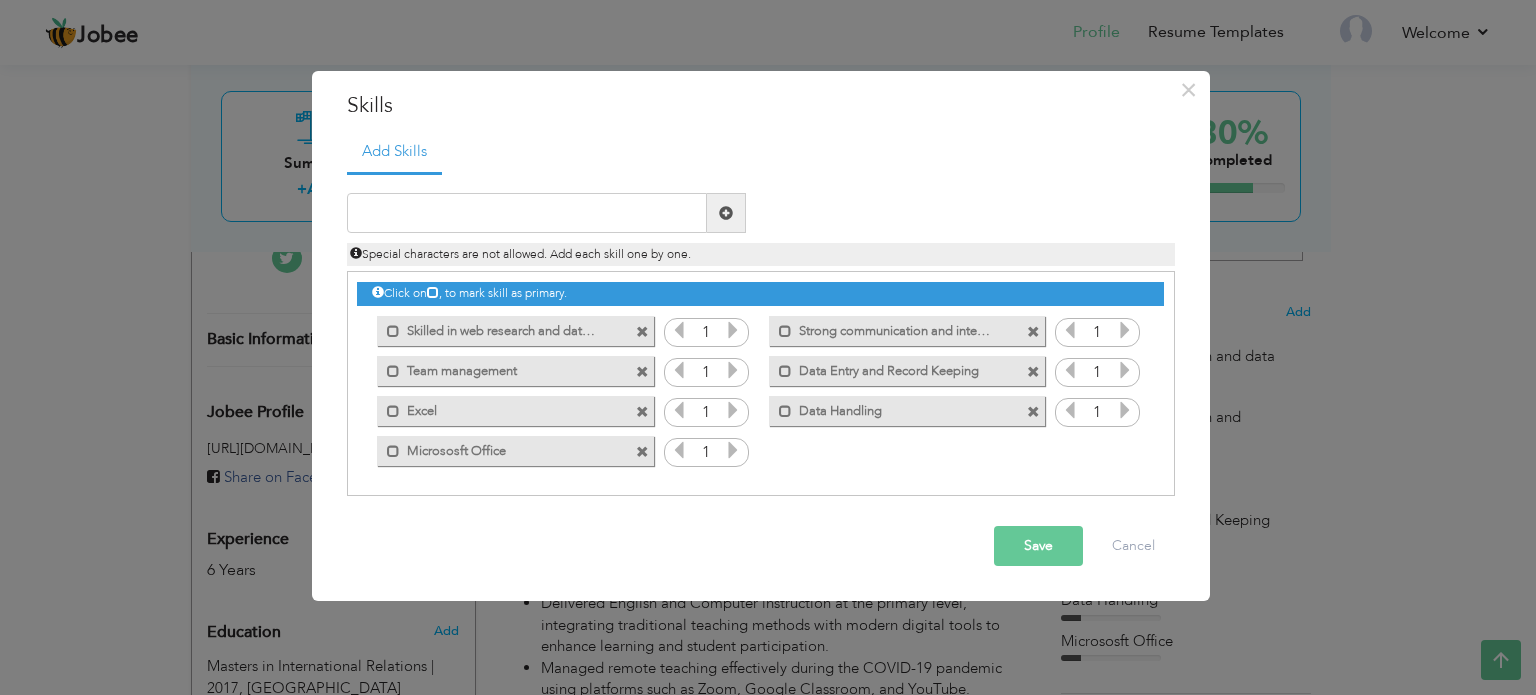 click at bounding box center (1033, 412) 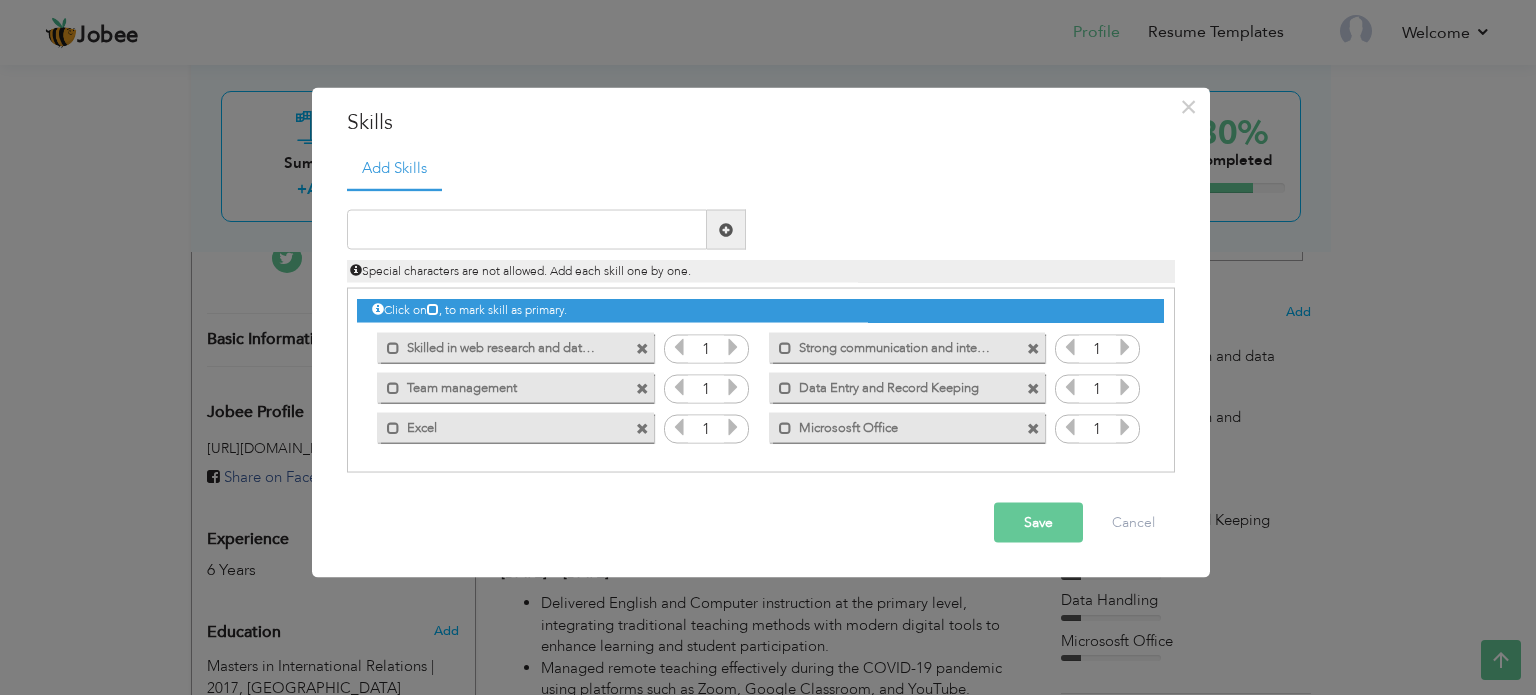 click on "Save" at bounding box center [1038, 523] 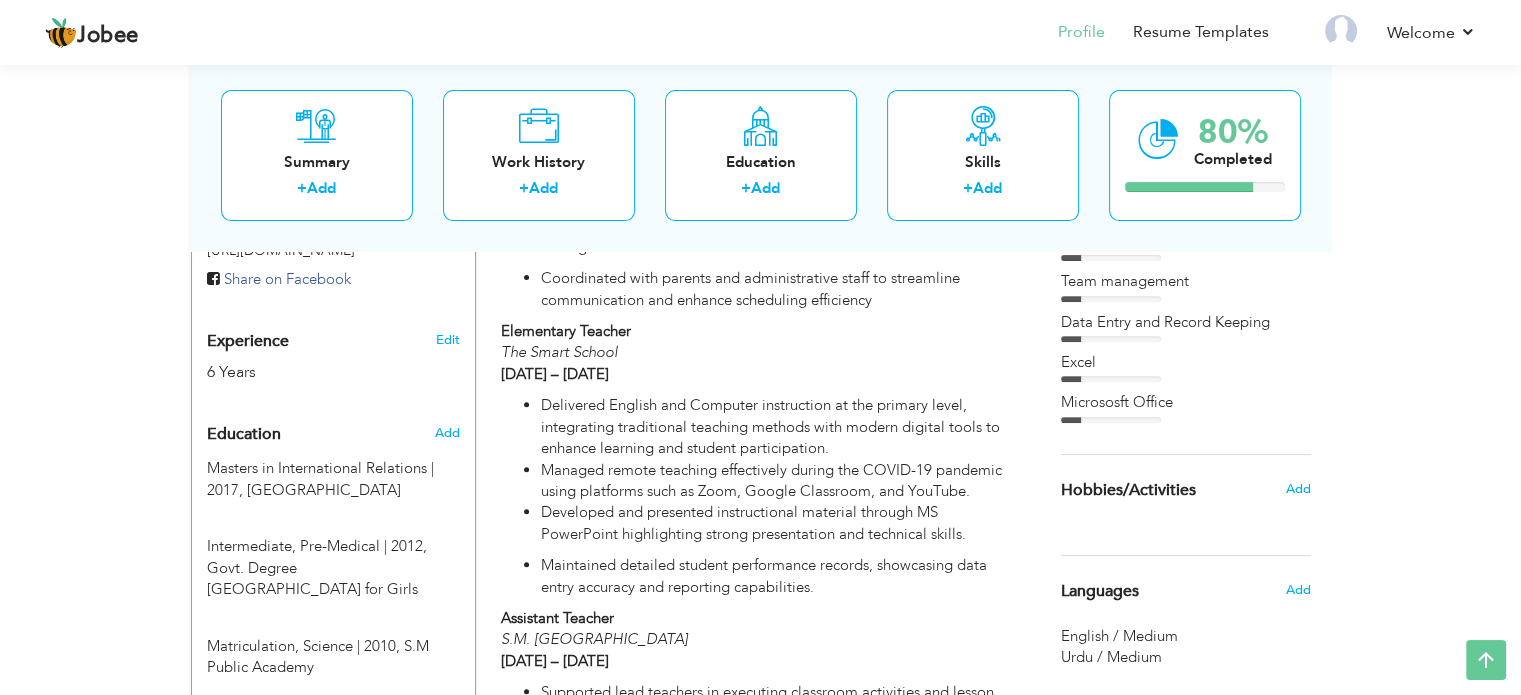 scroll, scrollTop: 668, scrollLeft: 0, axis: vertical 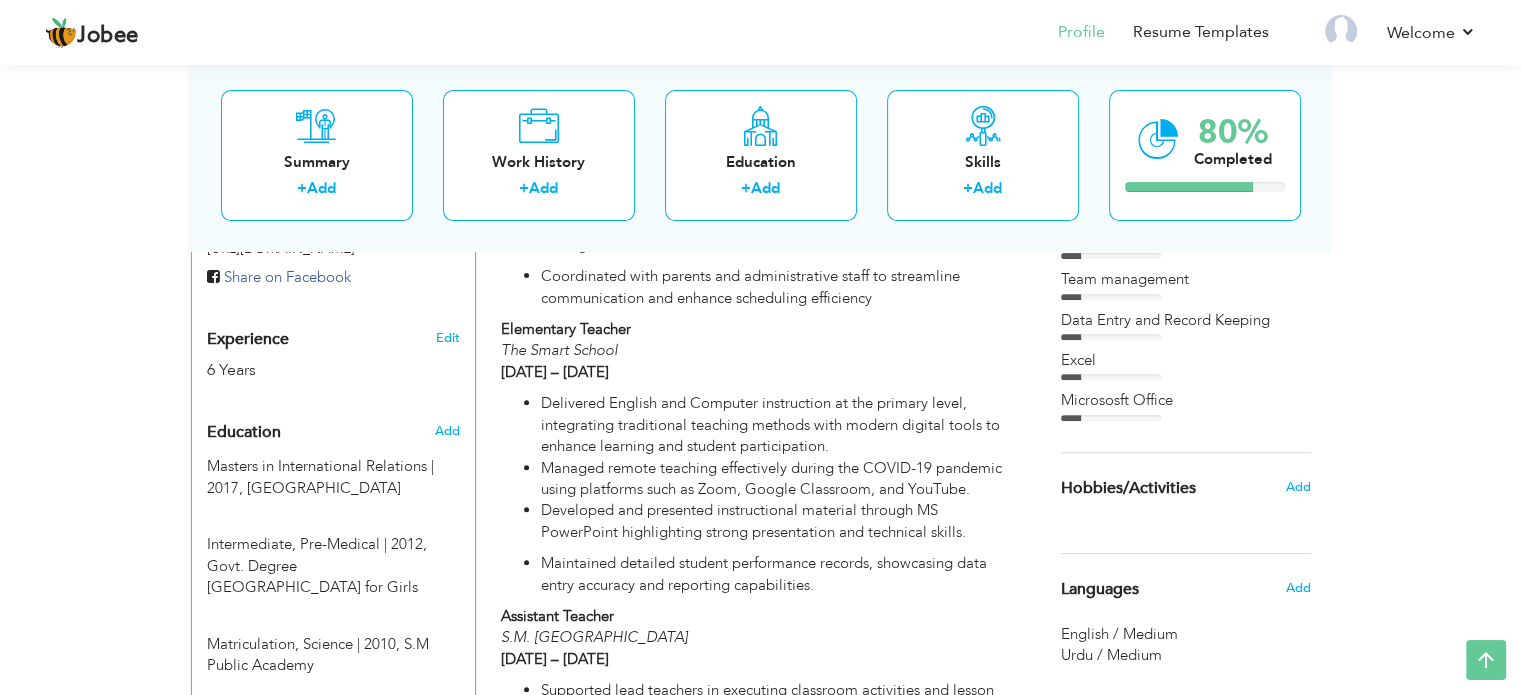 click on "Secondary Teacher
[DATE] –  [DATE]
Designed and implemented lesson plans to facilitate active and engaging learning experiences.
Ensured timely preparation and delivery of curriculum content in alignment with academic goals.
Demonstrated strong organizational, communication, and time management skills.
Coordinated with parents and administrative staff to streamline communication and enhance scheduling efficiency
Elementary Teacher
The Smart School
[DATE] – [DATE]
Delivered English and Computer instruction at the primary level, integrating traditional teaching methods with modern digital tools to enhance learning and student participation.
Managed remote teaching effectively during the COVID-19 pandemic using platforms such as Zoom, Google Classroom, and YouTube.
Maintained detailed student performance records, showcasing data entry accuracy and reporting capabilities." at bounding box center [760, 447] 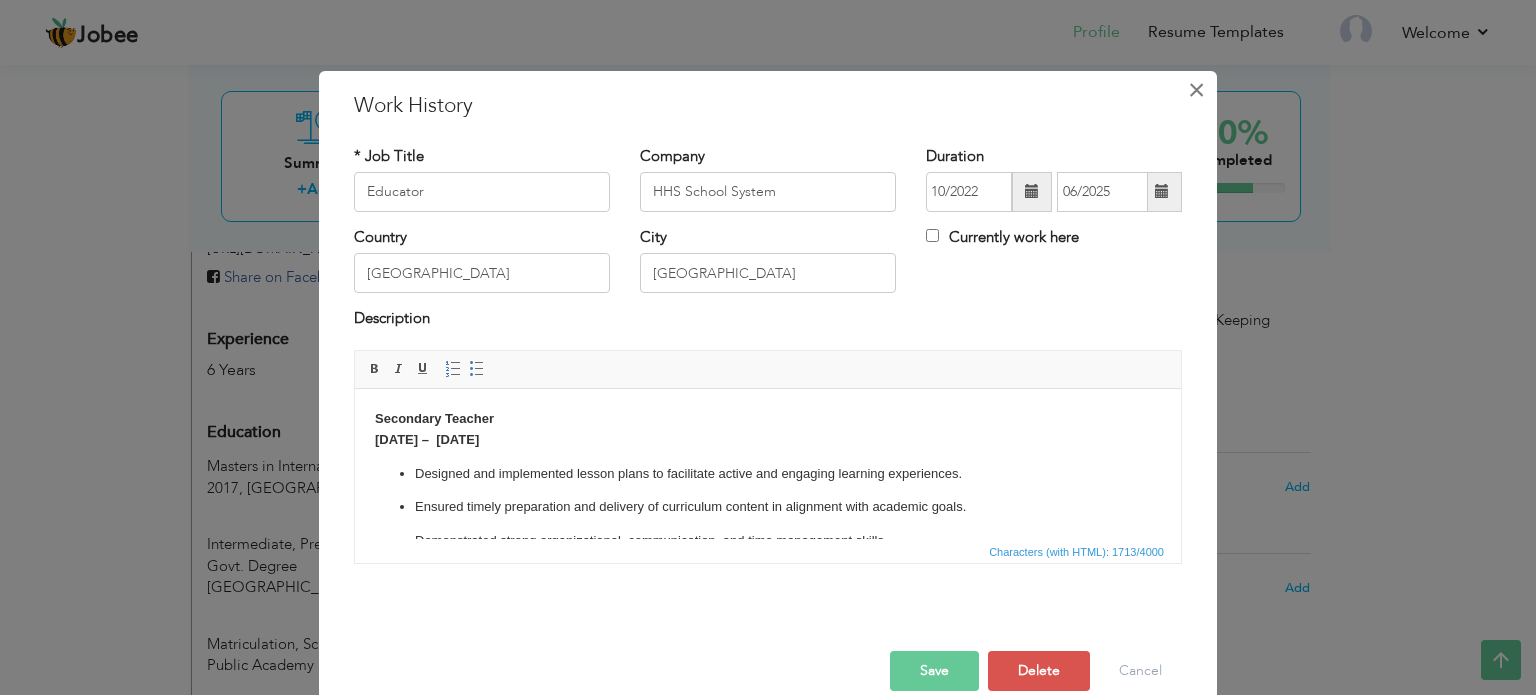 click on "×" at bounding box center [1196, 90] 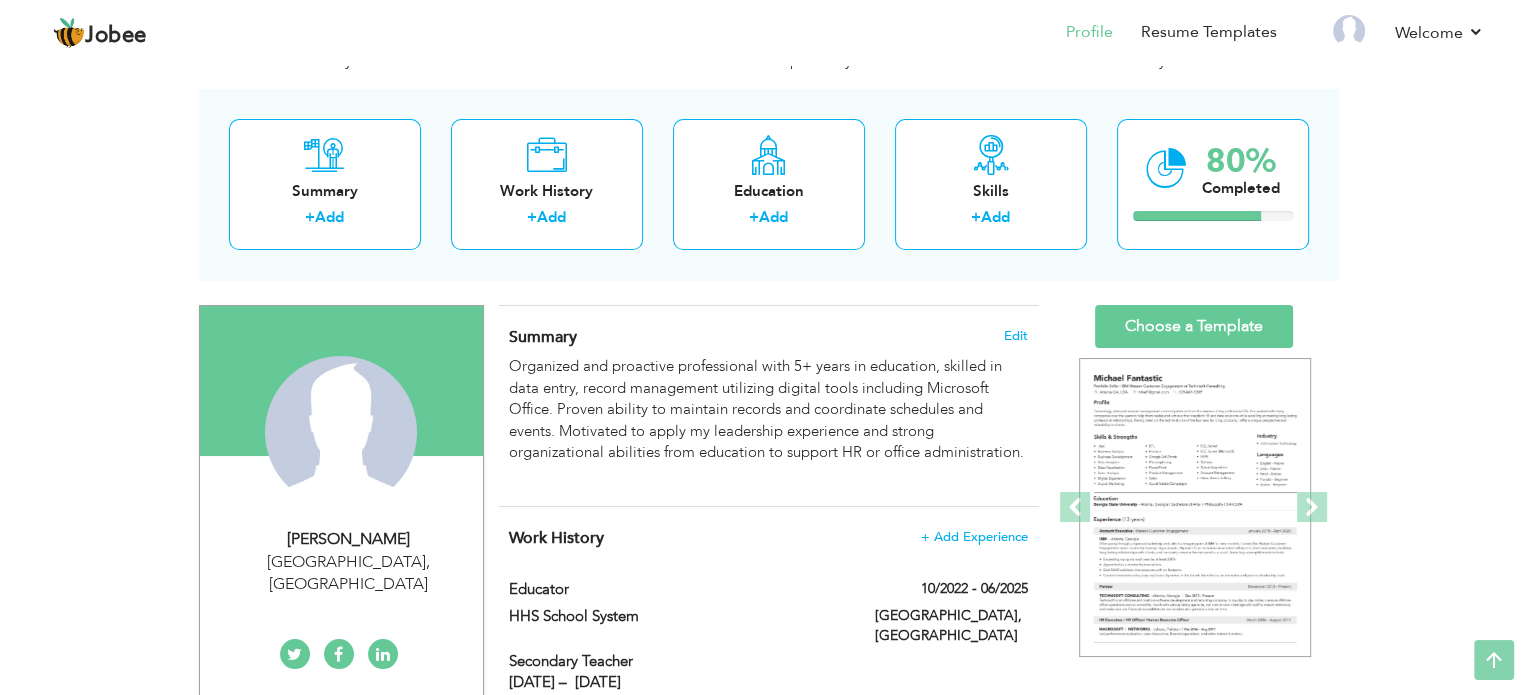 scroll, scrollTop: 68, scrollLeft: 0, axis: vertical 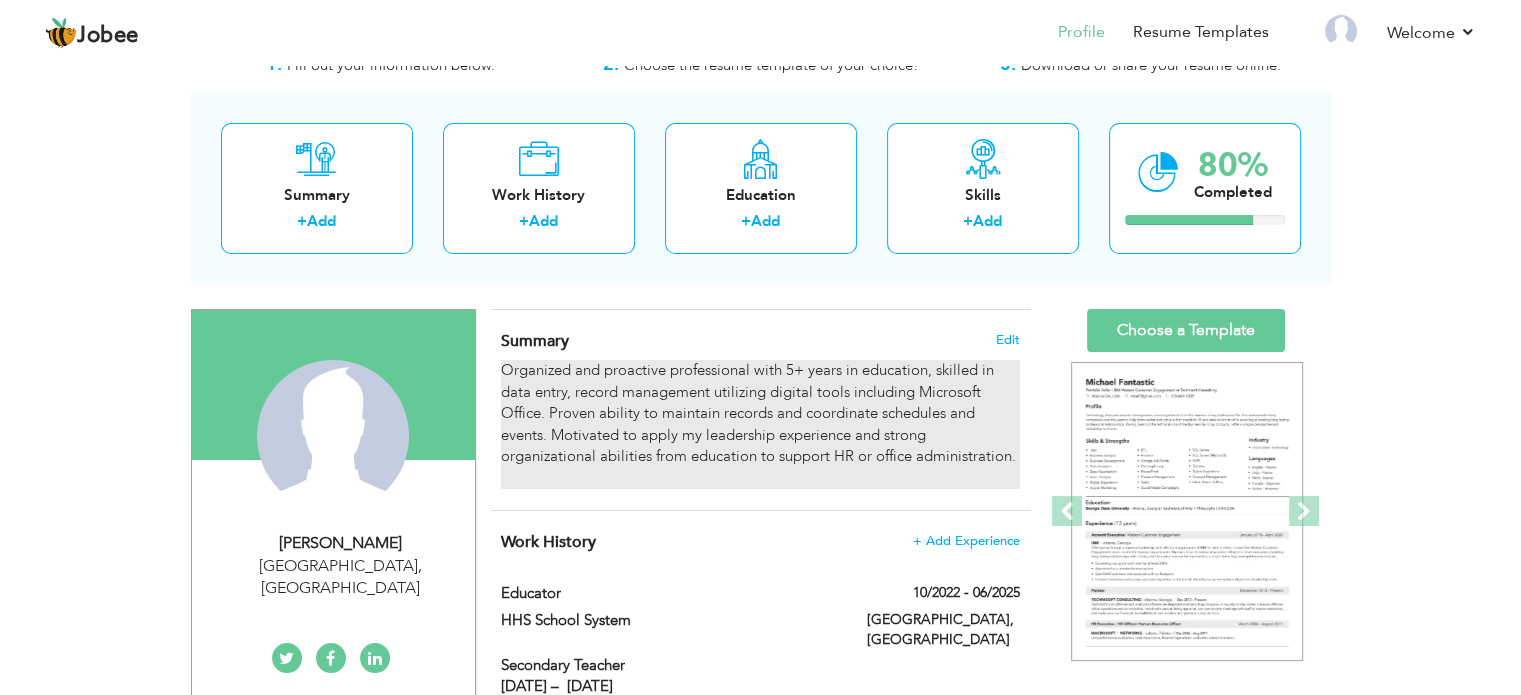 click on "Organized and proactive professional with 5+ years in education, skilled in data entry, record management utilizing digital tools including Microsoft Office. Proven ability to maintain records and coordinate schedules and events. Motivated to apply my leadership experience and strong organizational abilities from education to support HR or office administration." at bounding box center (760, 424) 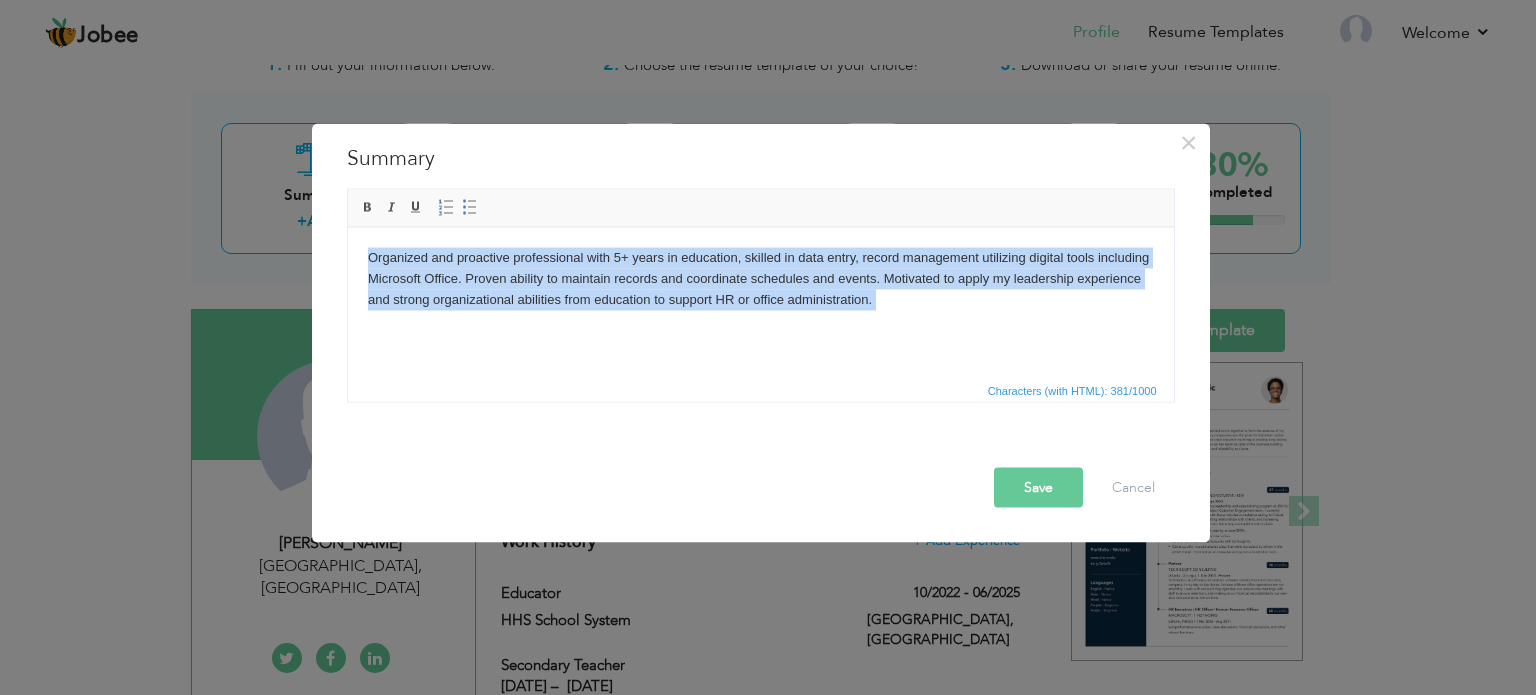 drag, startPoint x: 887, startPoint y: 316, endPoint x: 359, endPoint y: 229, distance: 535.1196 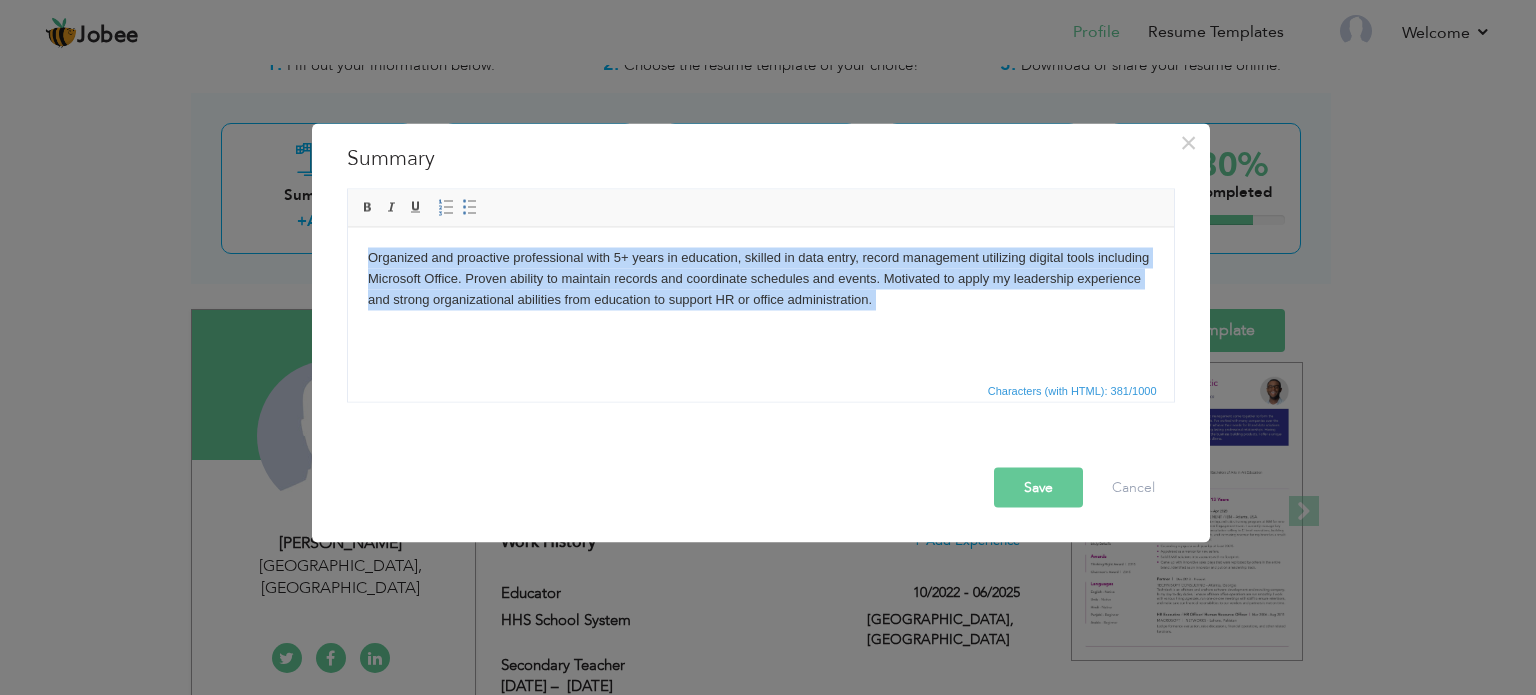 click on "Organized and proactive professional with 5+ years in education, skilled in data entry, record management utilizing digital tools including Microsoft Office. Proven ability to maintain records and coordinate schedules and events. Motivated to apply my leadership experience and strong organizational abilities from education to support HR or office administration." at bounding box center (760, 288) 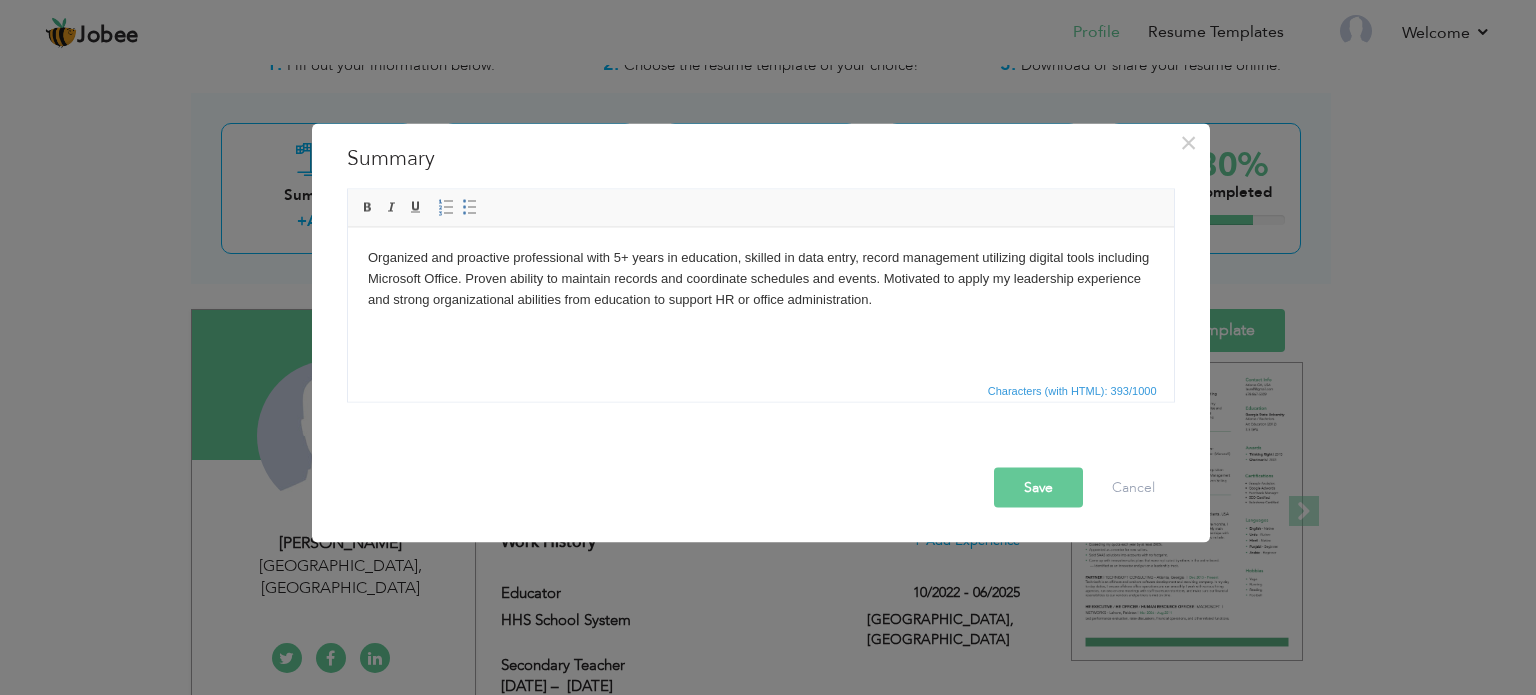 type 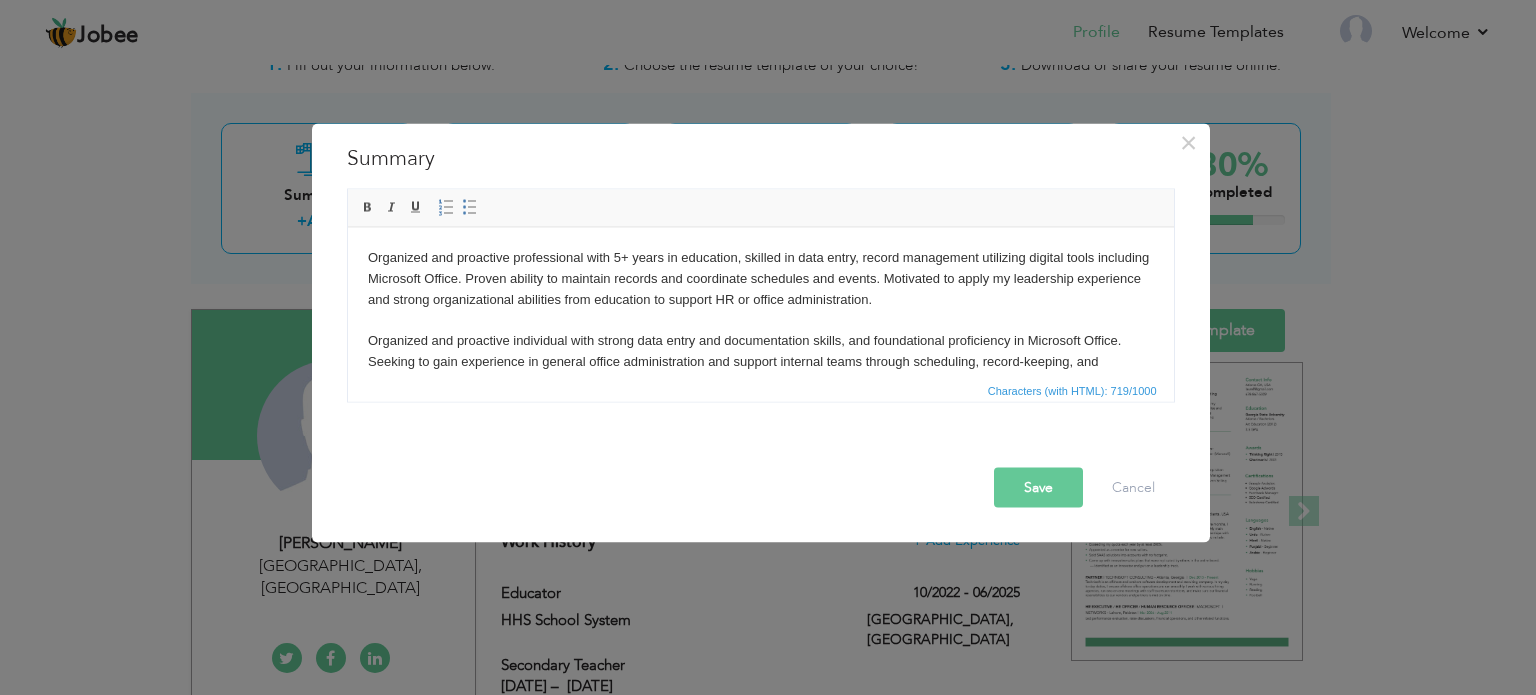 scroll, scrollTop: 12, scrollLeft: 0, axis: vertical 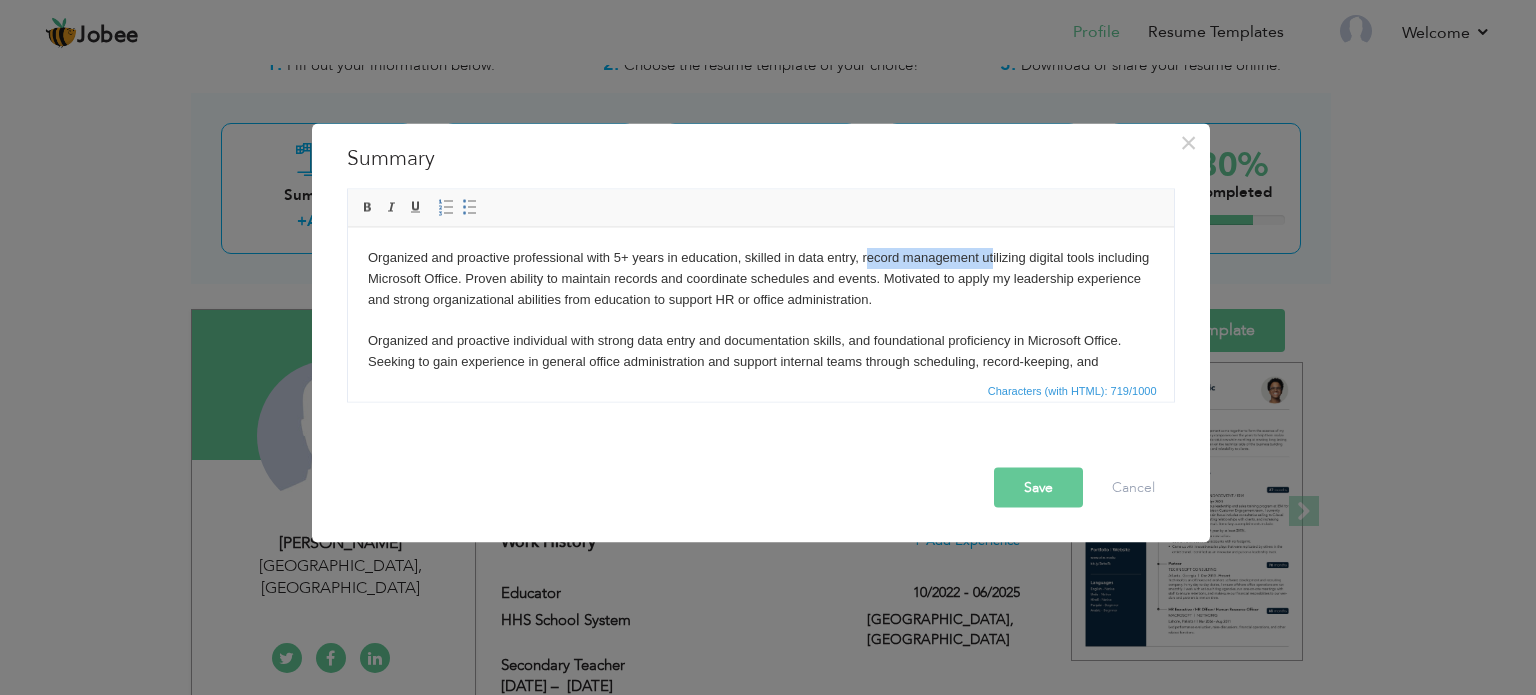 drag, startPoint x: 867, startPoint y: 240, endPoint x: 991, endPoint y: 236, distance: 124.0645 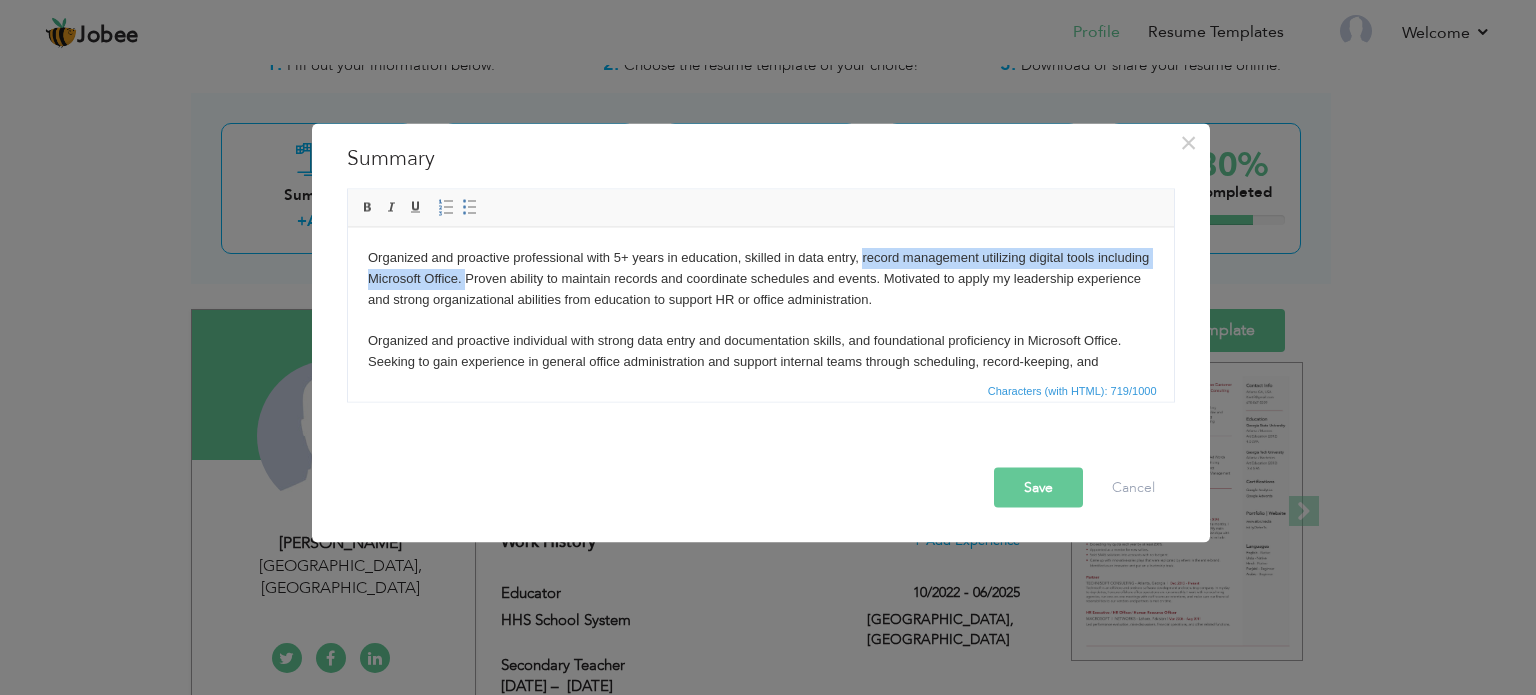 drag, startPoint x: 862, startPoint y: 253, endPoint x: 519, endPoint y: 280, distance: 344.06104 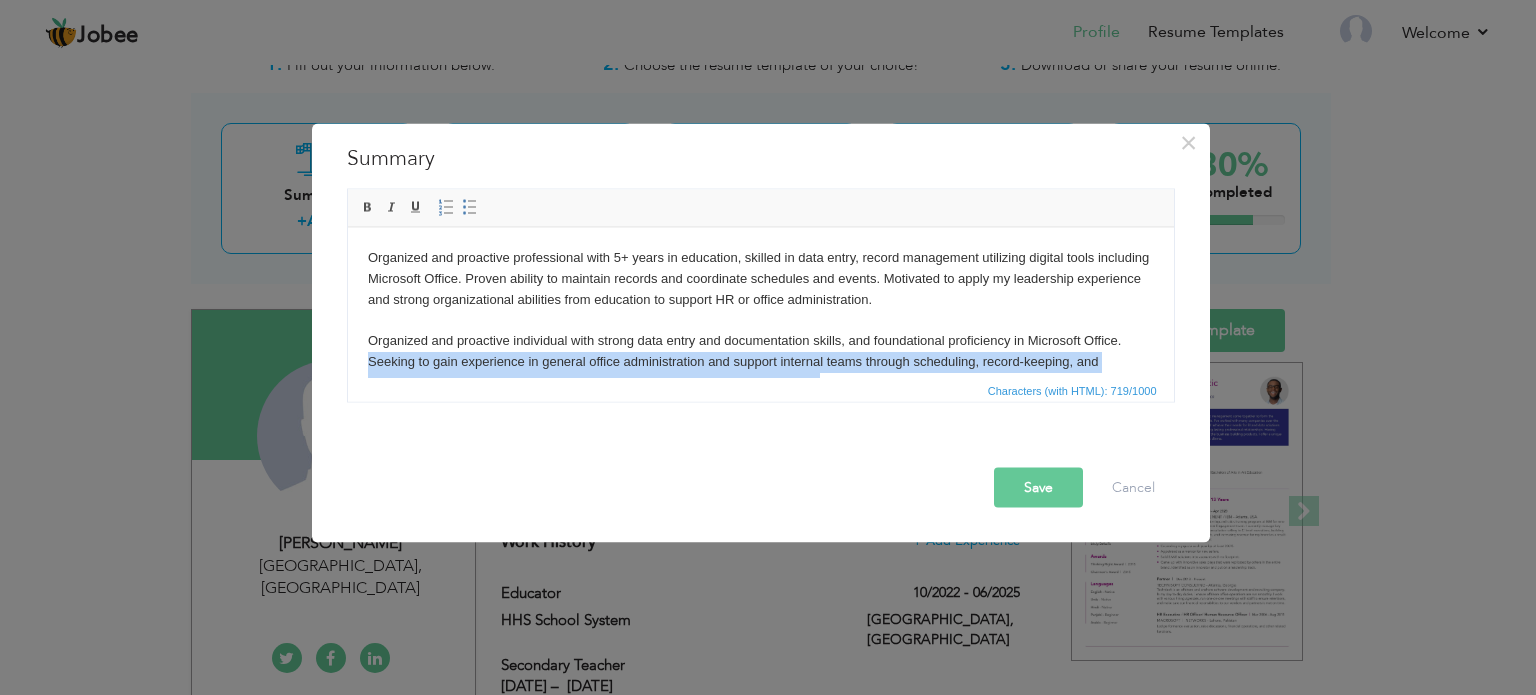scroll, scrollTop: 35, scrollLeft: 0, axis: vertical 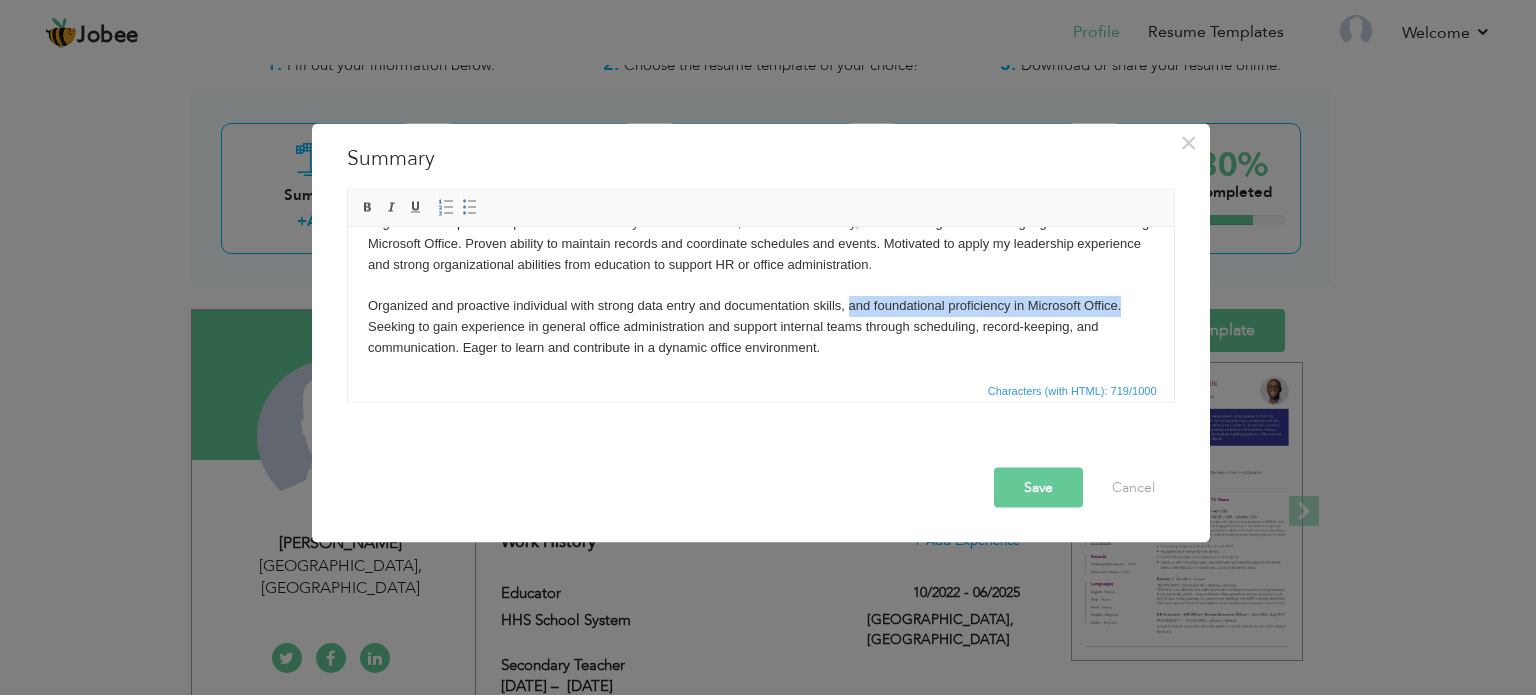 drag, startPoint x: 1119, startPoint y: 342, endPoint x: 849, endPoint y: 311, distance: 271.7738 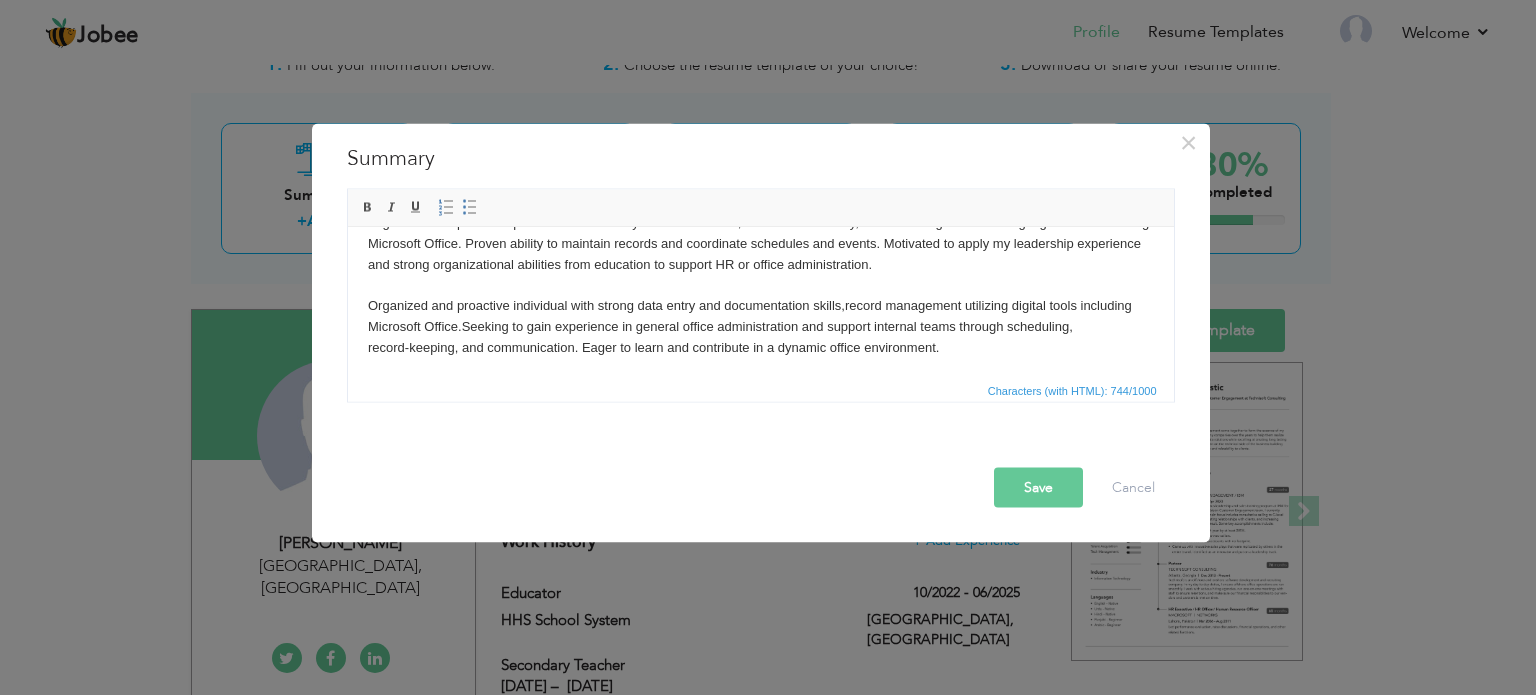 click on "Organized and proactive professional with 5+ years in education, skilled in data entry, record management utilizing digital tools including Microsoft Office. Proven ability to maintain records and coordinate schedules and events. Motivated to apply my leadership experience and strong organizational abilities from education to support HR or office administration. Organized and proactive individual with strong data entry and documentation skills,  record management utilizing digital tools including Microsoft Office.   Seeking to gain experience in general office administration and support internal teams through scheduling, record‑keeping, and communication. Eager to learn and contribute in a dynamic office environment." at bounding box center [760, 285] 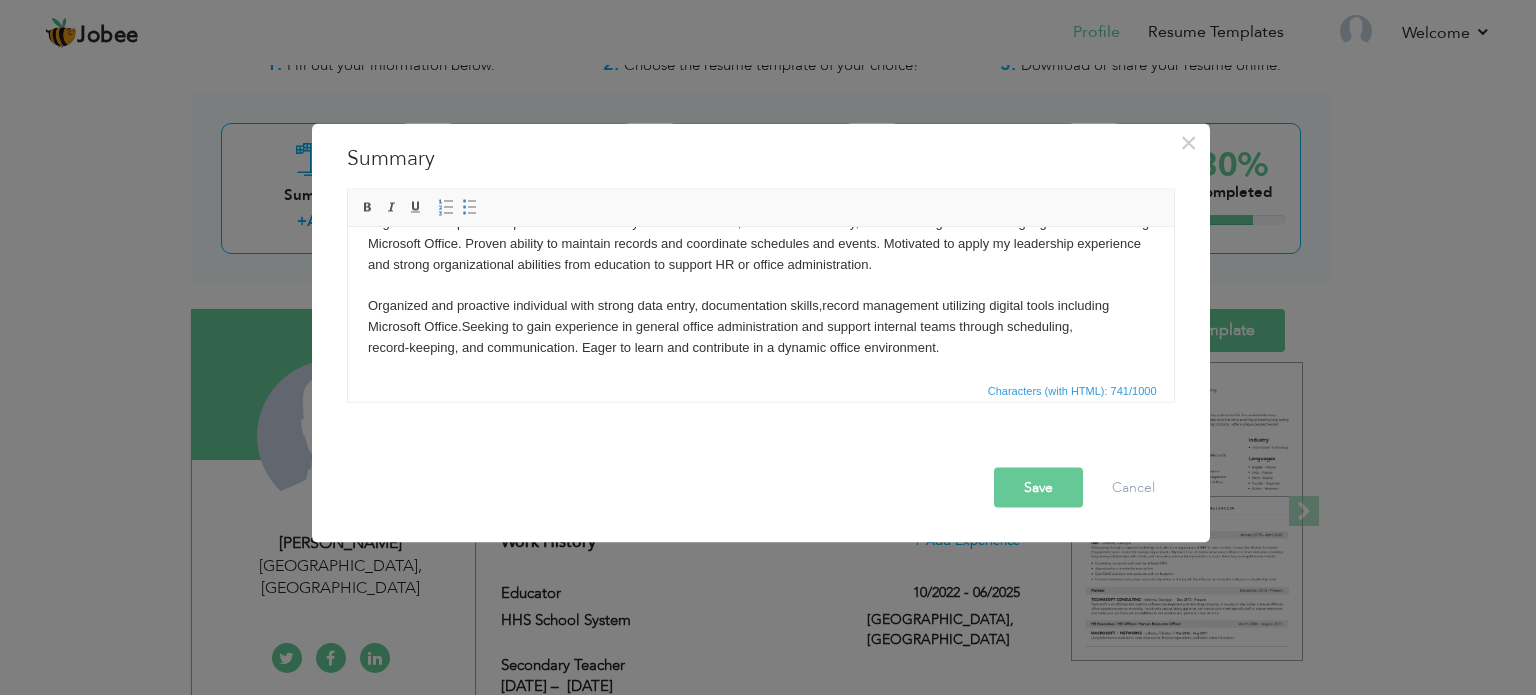 click on "Organized and proactive professional with 5+ years in education, skilled in data entry, record management utilizing digital tools including Microsoft Office. Proven ability to maintain records and coordinate schedules and events. Motivated to apply my leadership experience and strong organizational abilities from education to support HR or office administration. Organized and proactive individual with strong data entry, documentation skills,  record management utilizing digital tools including Microsoft Office.   Seeking to gain experience in general office administration and support internal teams through scheduling, record‑keeping, and communication. Eager to learn and contribute in a dynamic office environment." at bounding box center (760, 285) 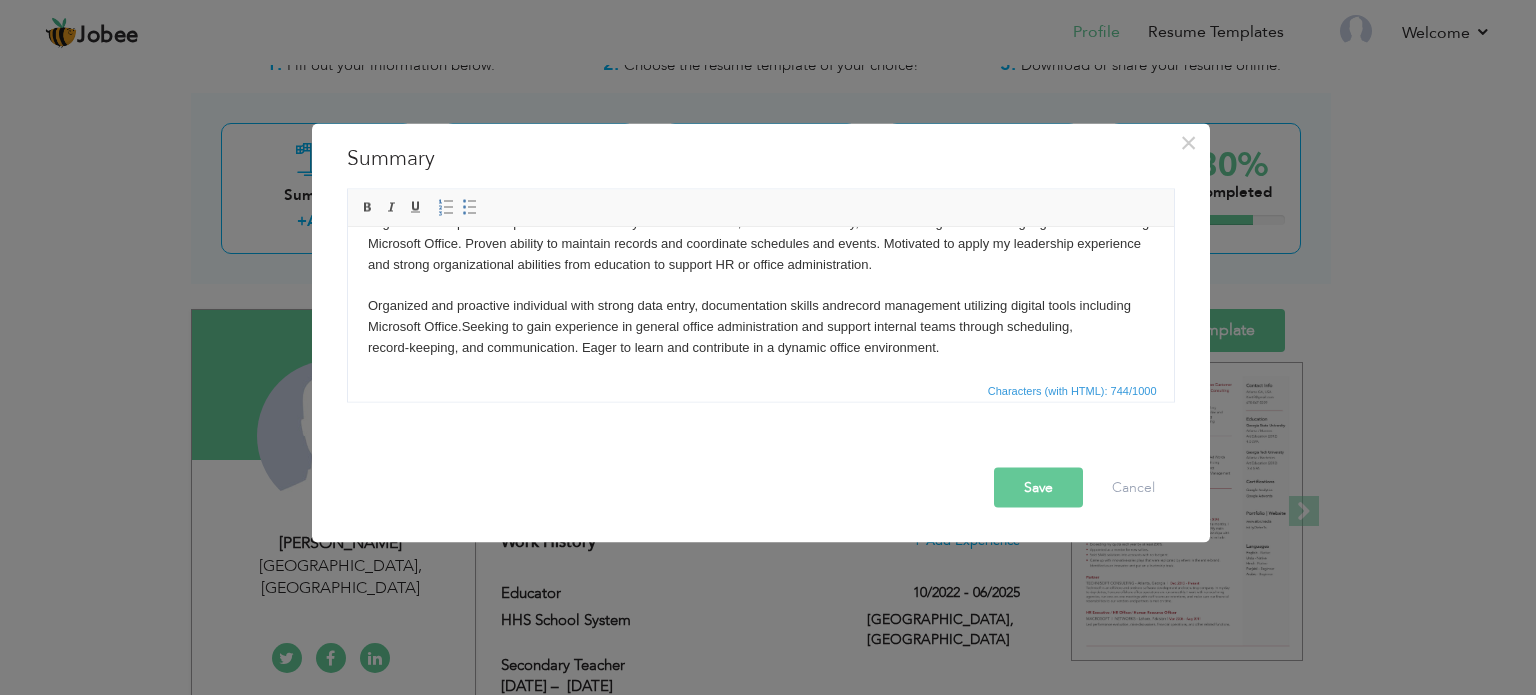 click on "Organized and proactive professional with 5+ years in education, skilled in data entry, record management utilizing digital tools including Microsoft Office. Proven ability to maintain records and coordinate schedules and events. Motivated to apply my leadership experience and strong organizational abilities from education to support HR or office administration. Organized and proactive individual with strong data entry, documentation skills and  record management utilizing digital tools including Microsoft Office.   Seeking to gain experience in general office administration and support internal teams through scheduling, record‑keeping, and communication. Eager to learn and contribute in a dynamic office environment." at bounding box center (760, 285) 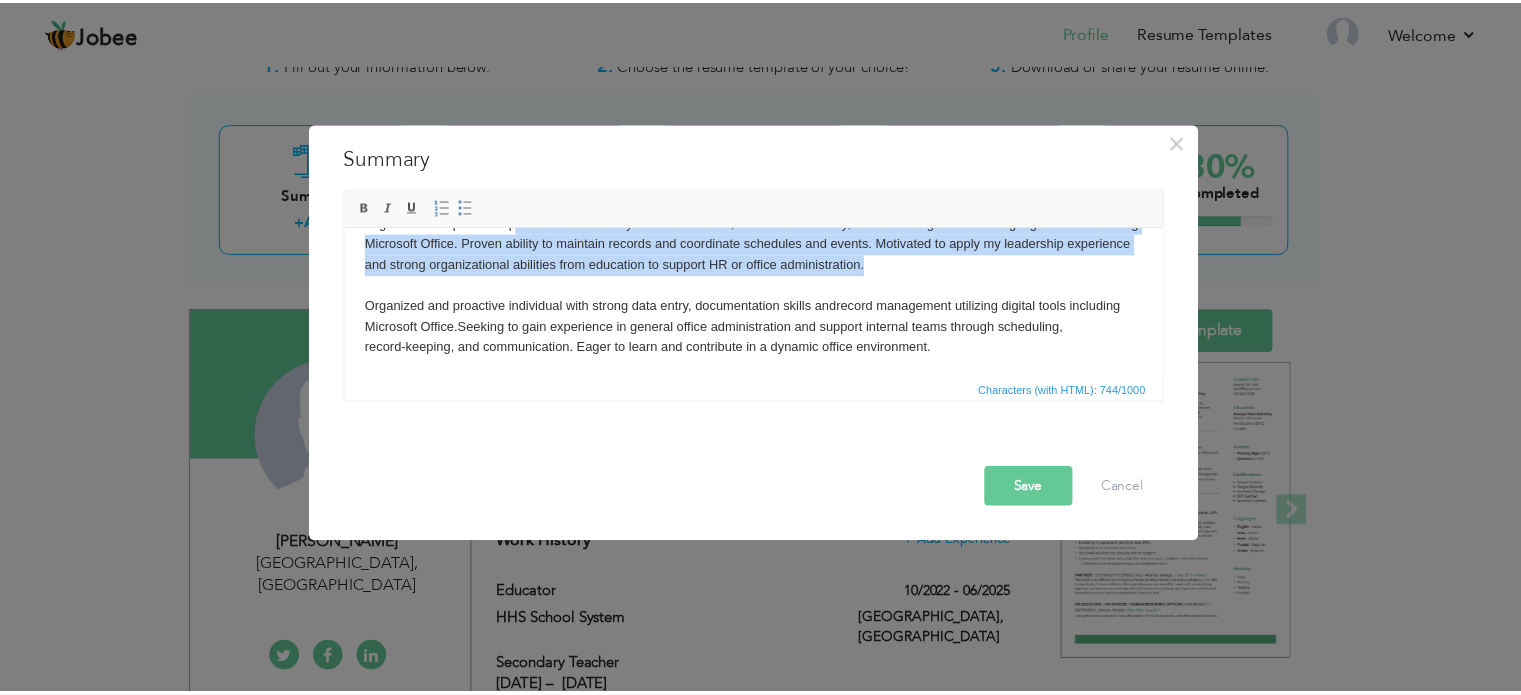 scroll, scrollTop: 0, scrollLeft: 0, axis: both 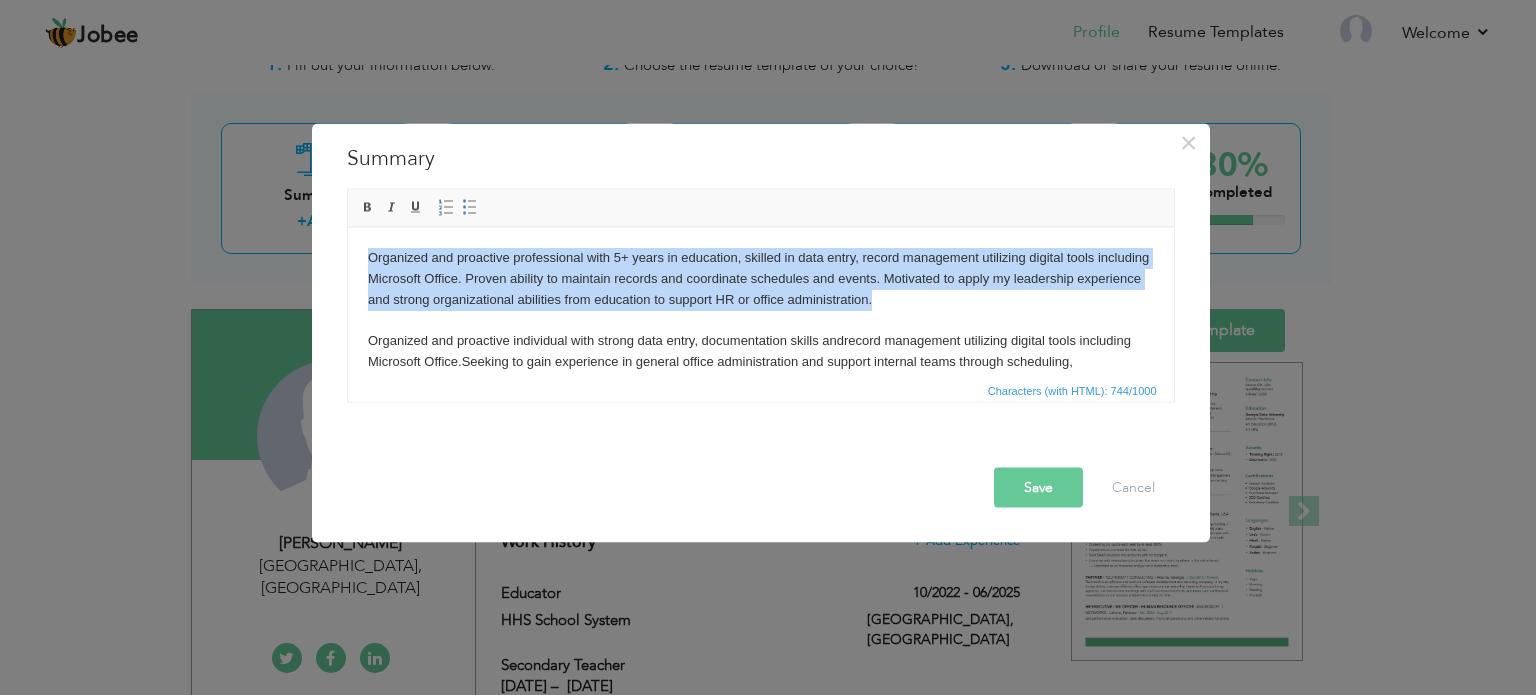drag, startPoint x: 943, startPoint y: 267, endPoint x: 691, endPoint y: 450, distance: 311.43698 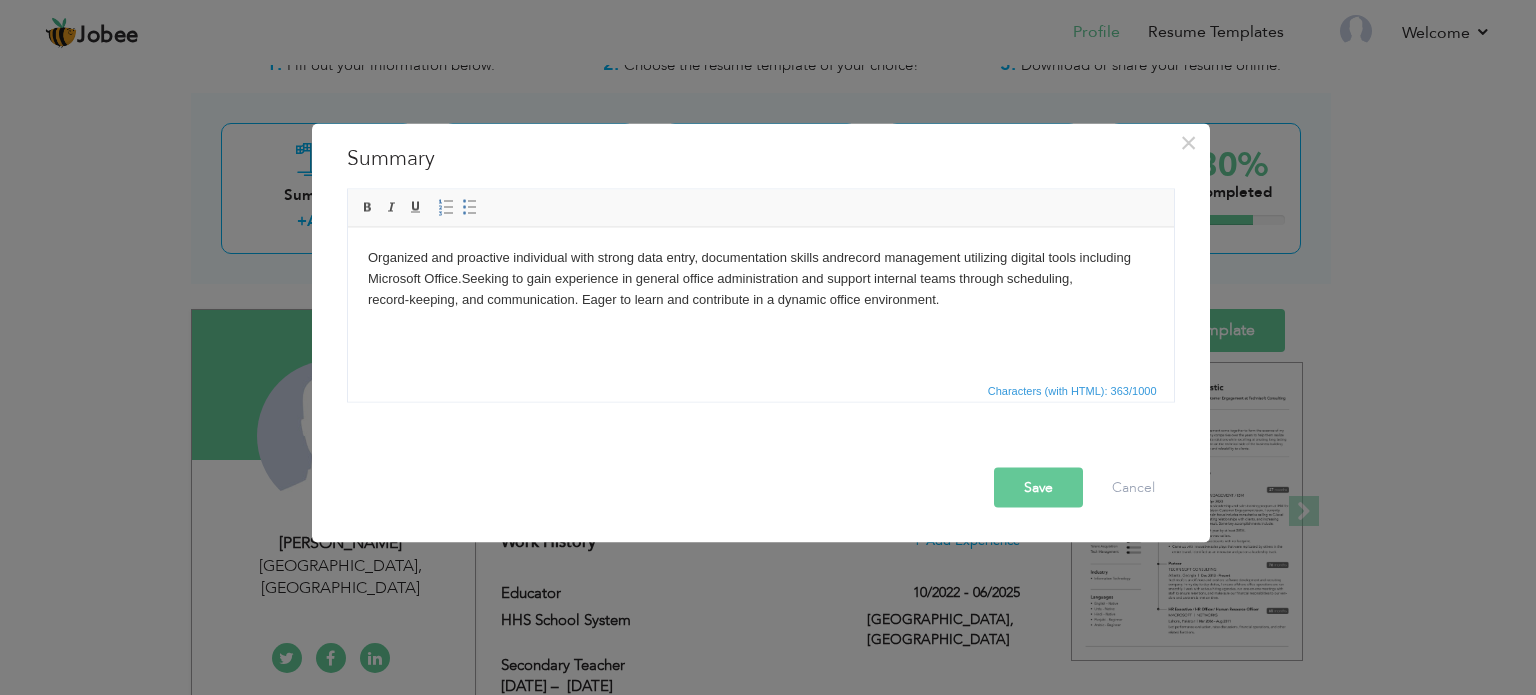 click on "Save" at bounding box center [1038, 487] 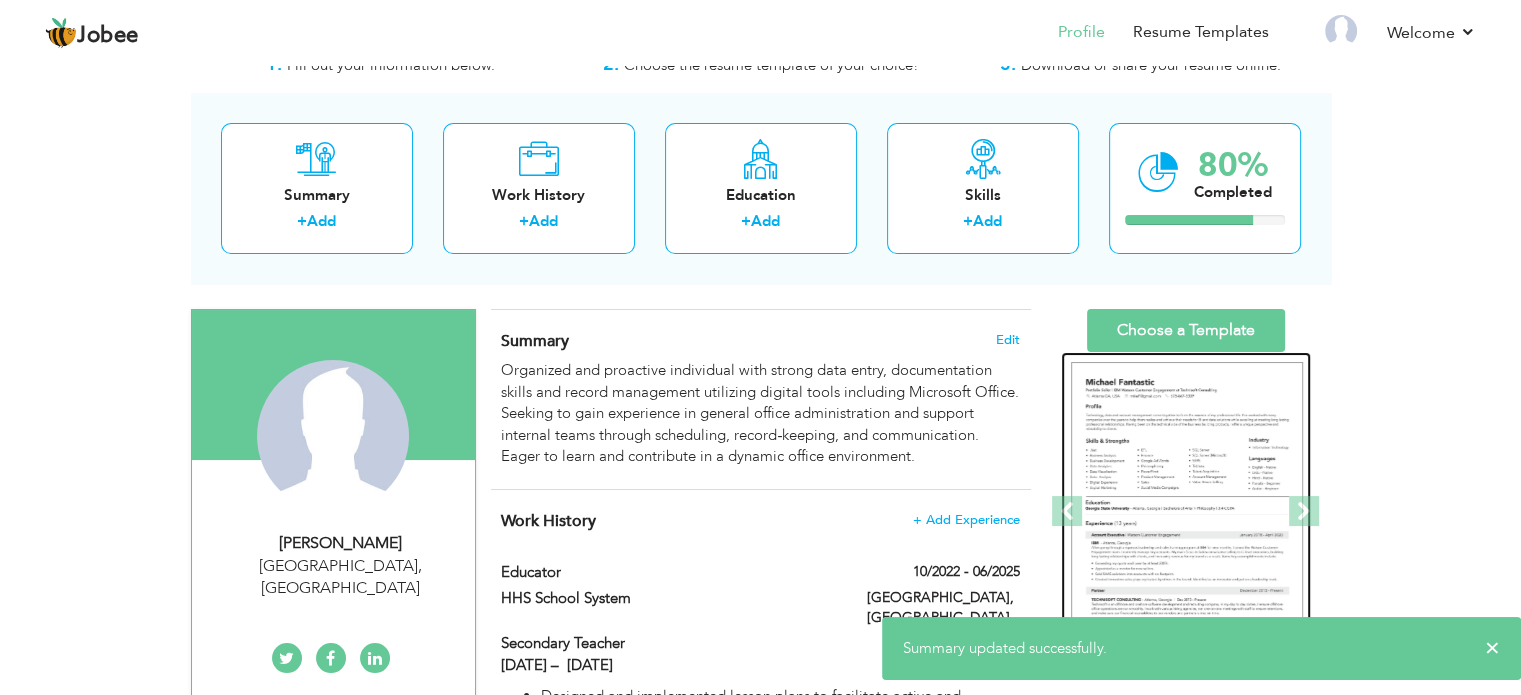 click at bounding box center [1187, 512] 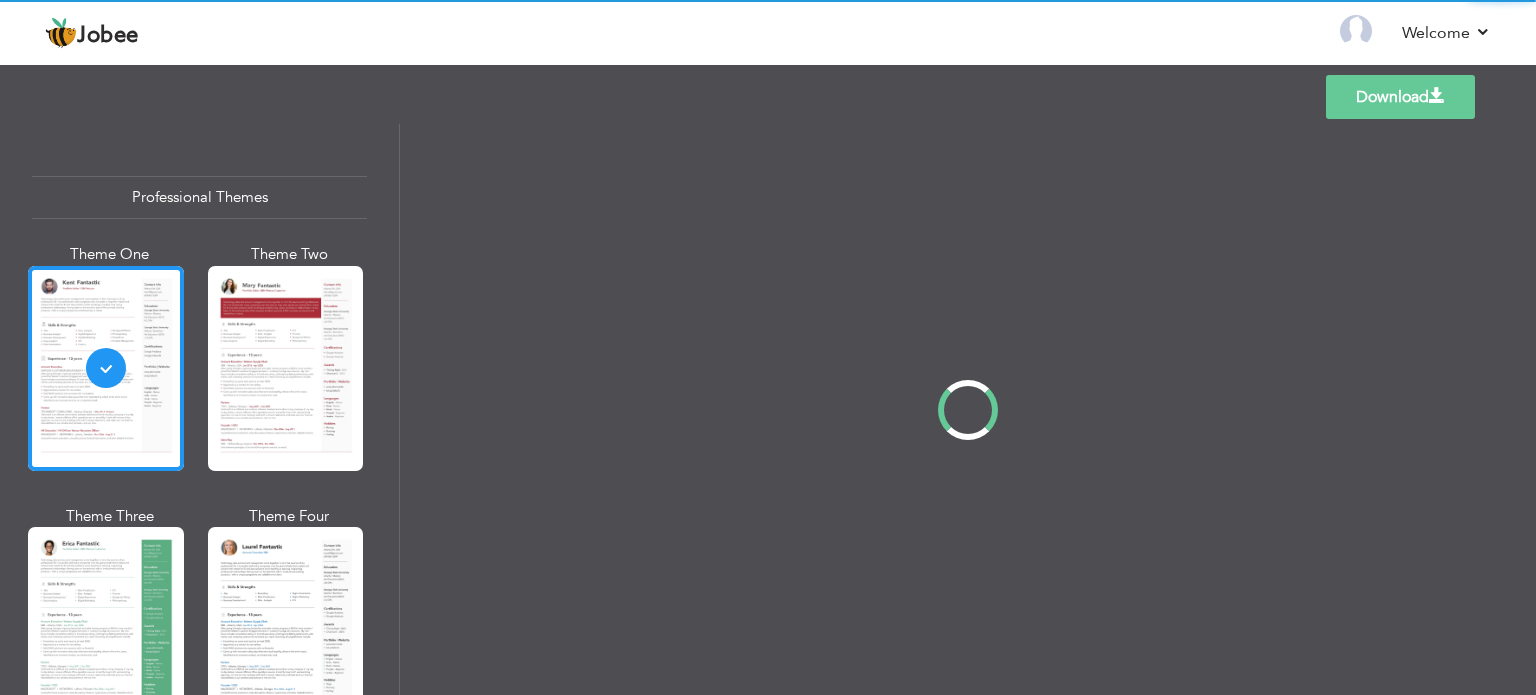 scroll, scrollTop: 0, scrollLeft: 0, axis: both 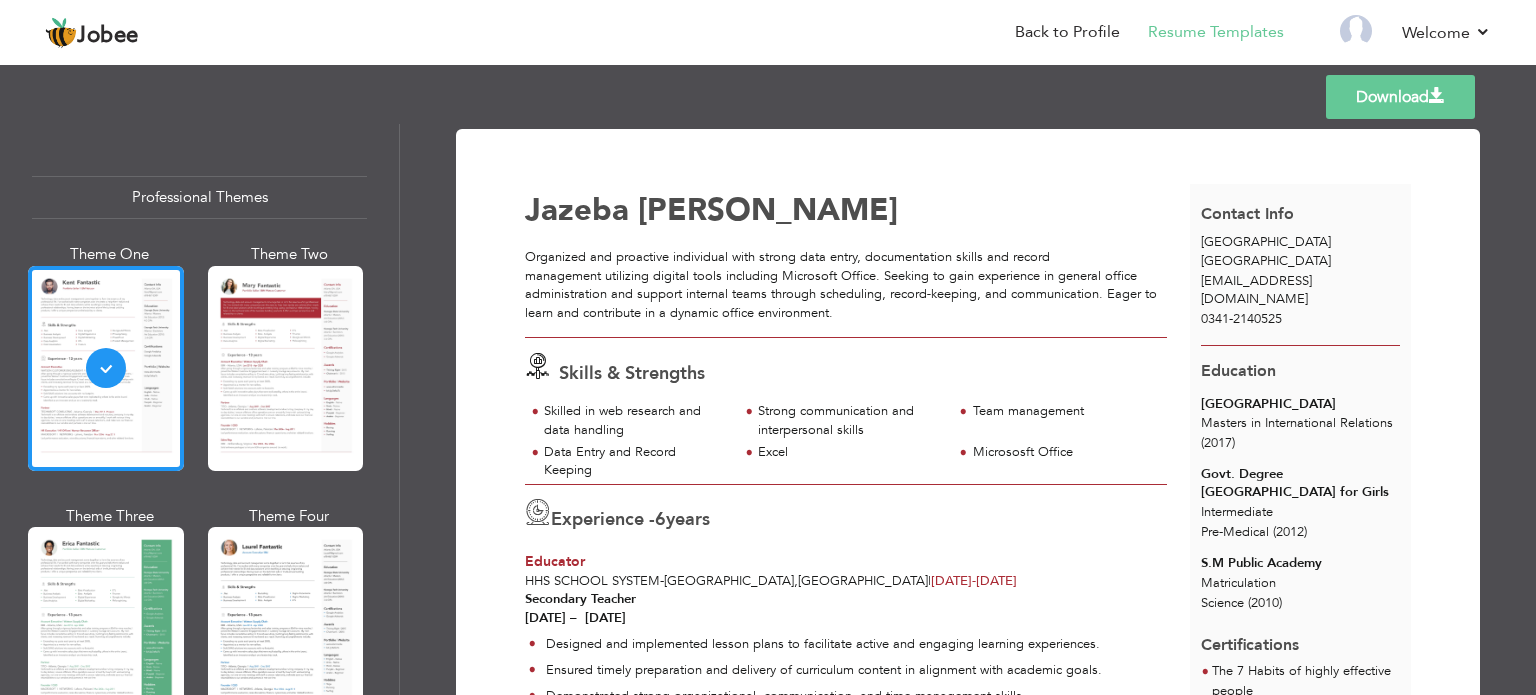 click on "Experience -  6  years" at bounding box center (846, 517) 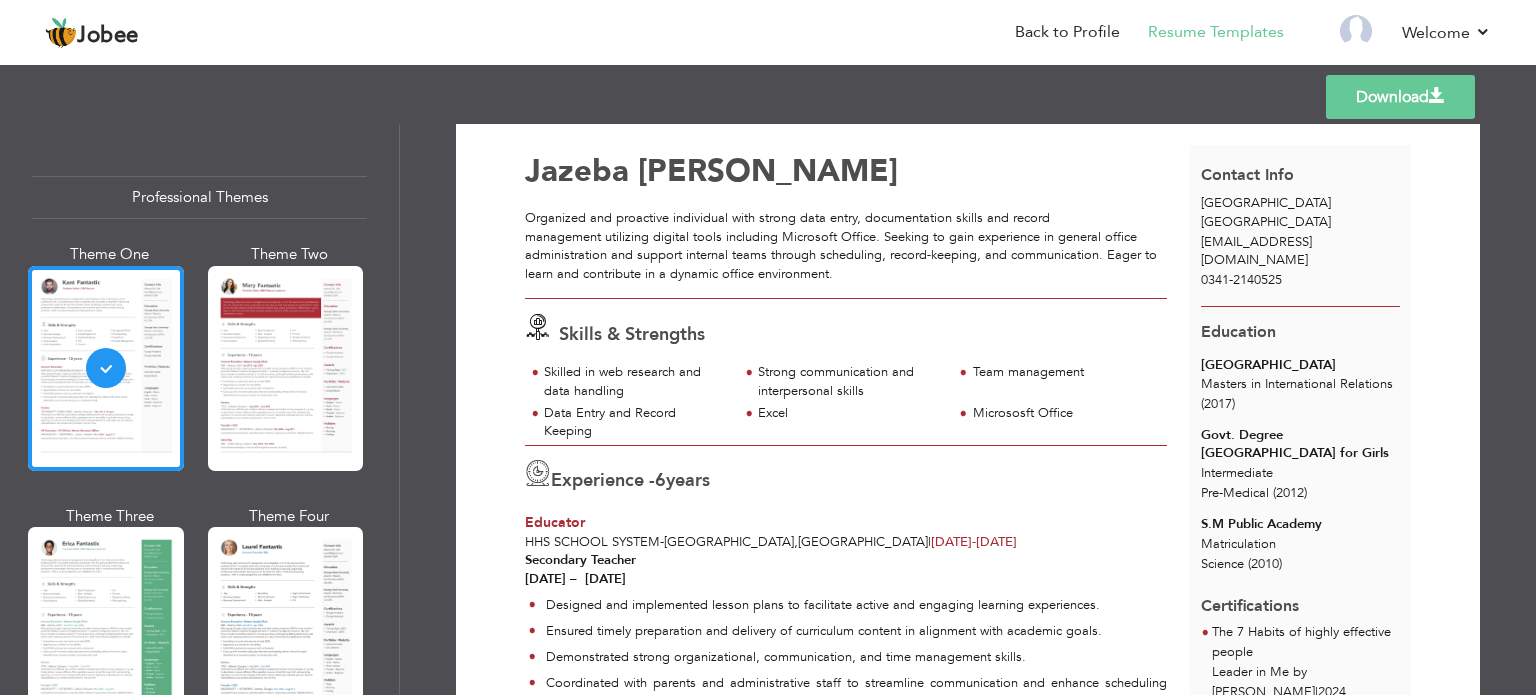 scroll, scrollTop: 0, scrollLeft: 0, axis: both 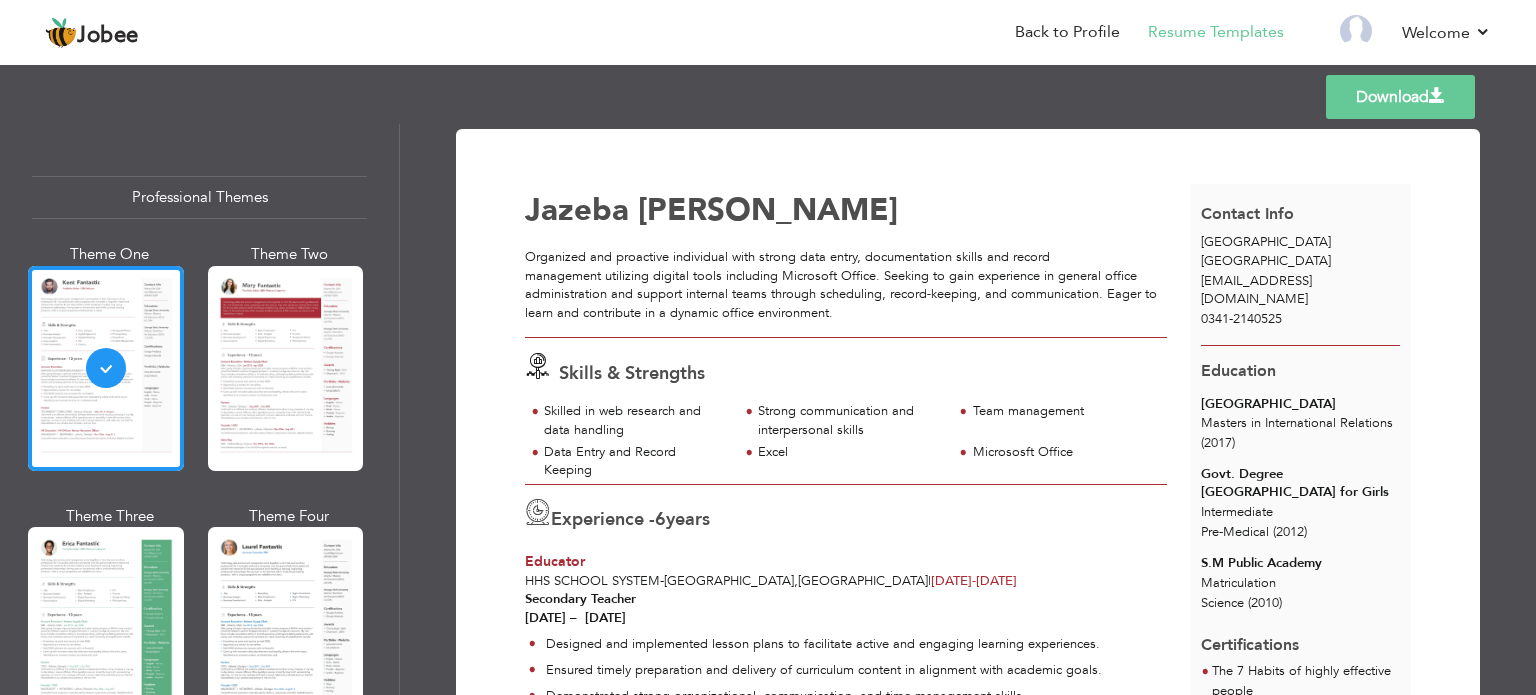 click on "Download" at bounding box center [1400, 97] 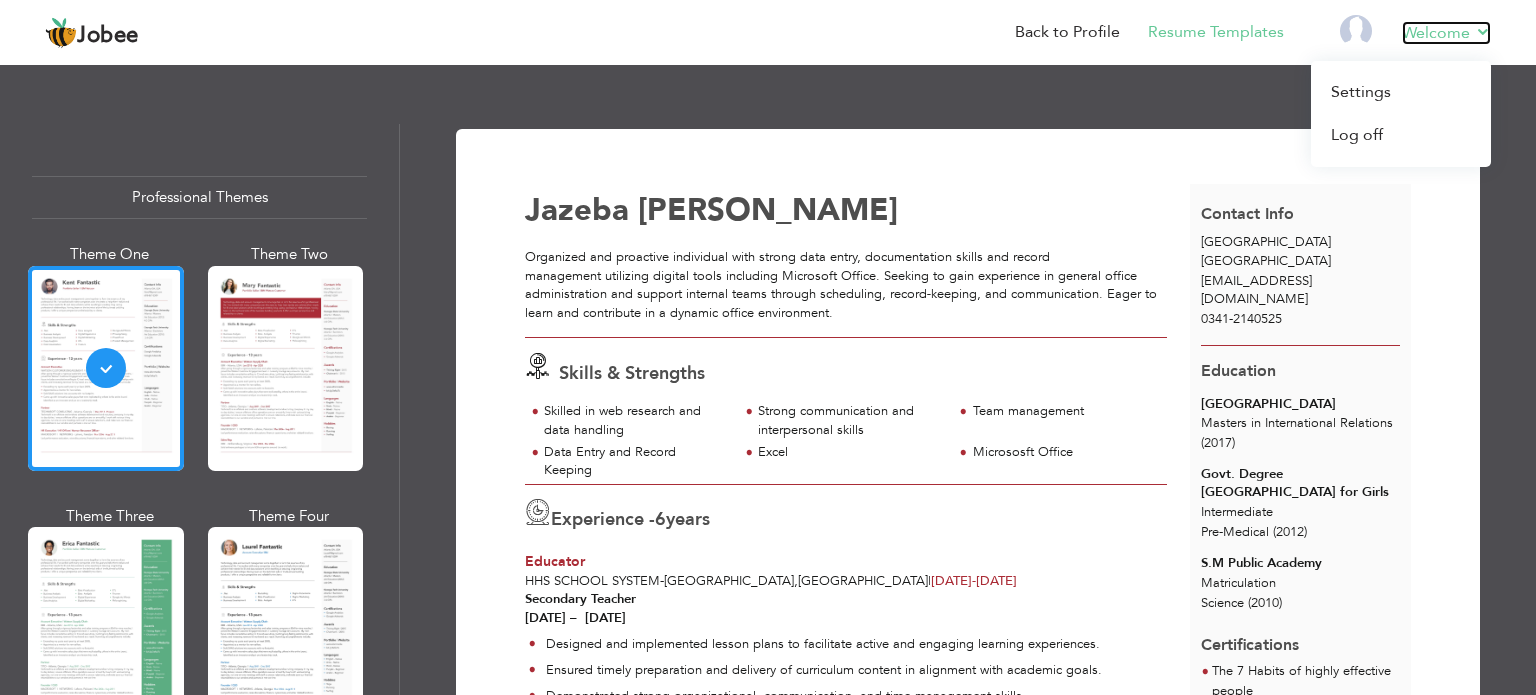 click on "Welcome" at bounding box center [1446, 33] 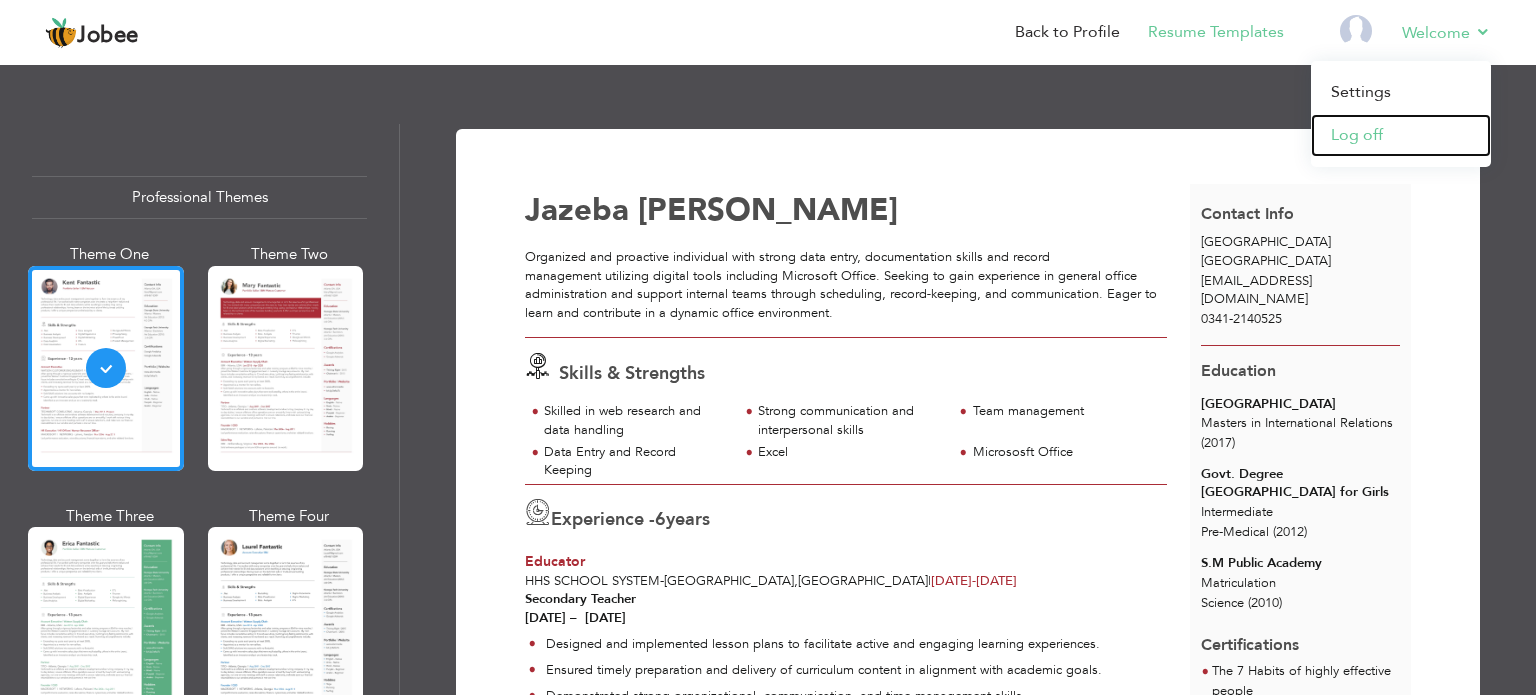 click on "Log off" at bounding box center (1401, 135) 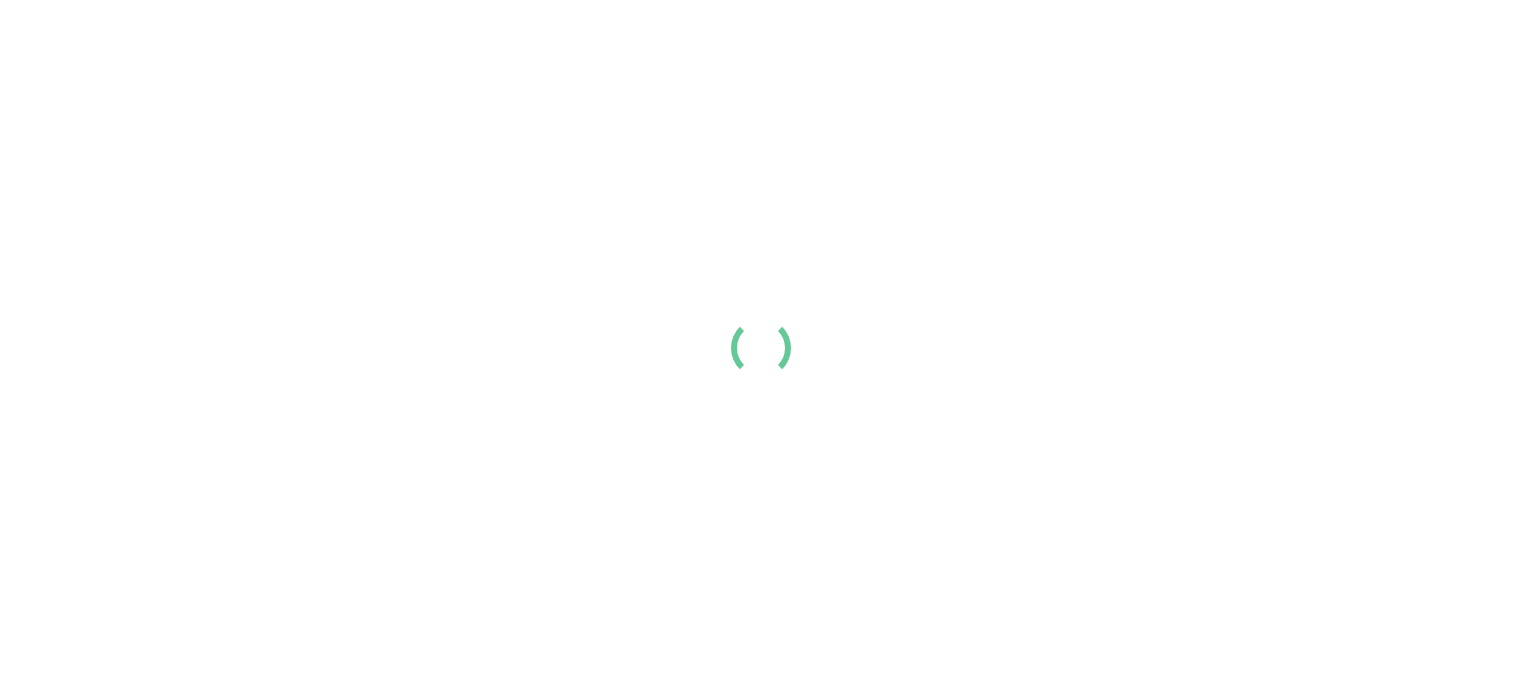 scroll, scrollTop: 0, scrollLeft: 0, axis: both 